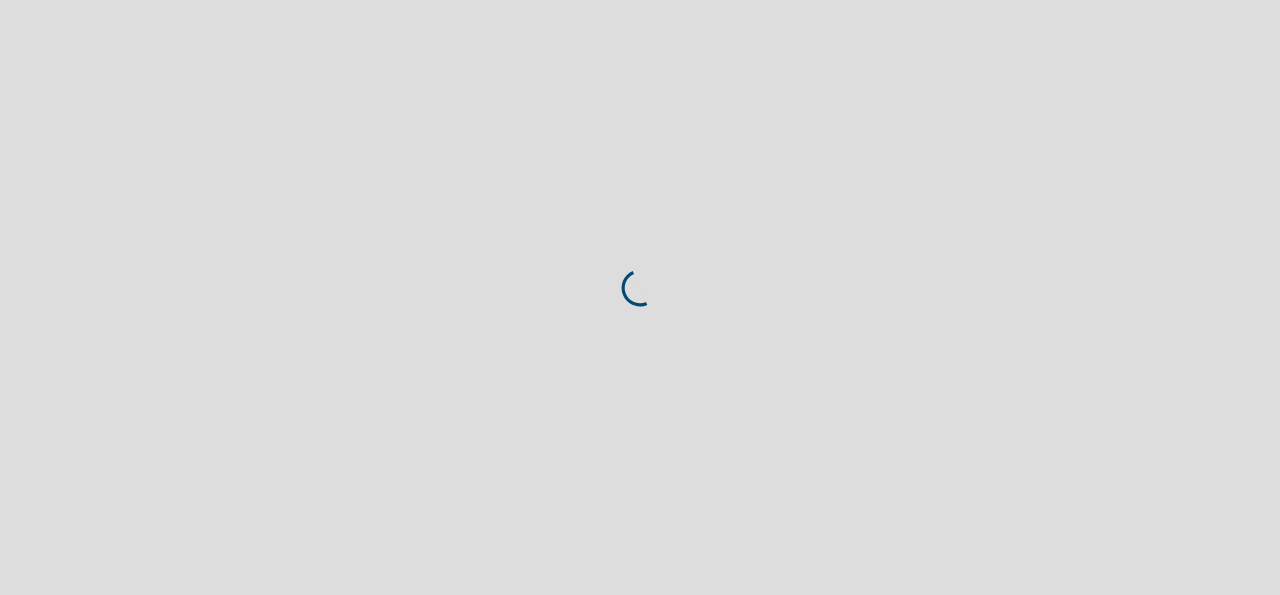 scroll, scrollTop: 0, scrollLeft: 0, axis: both 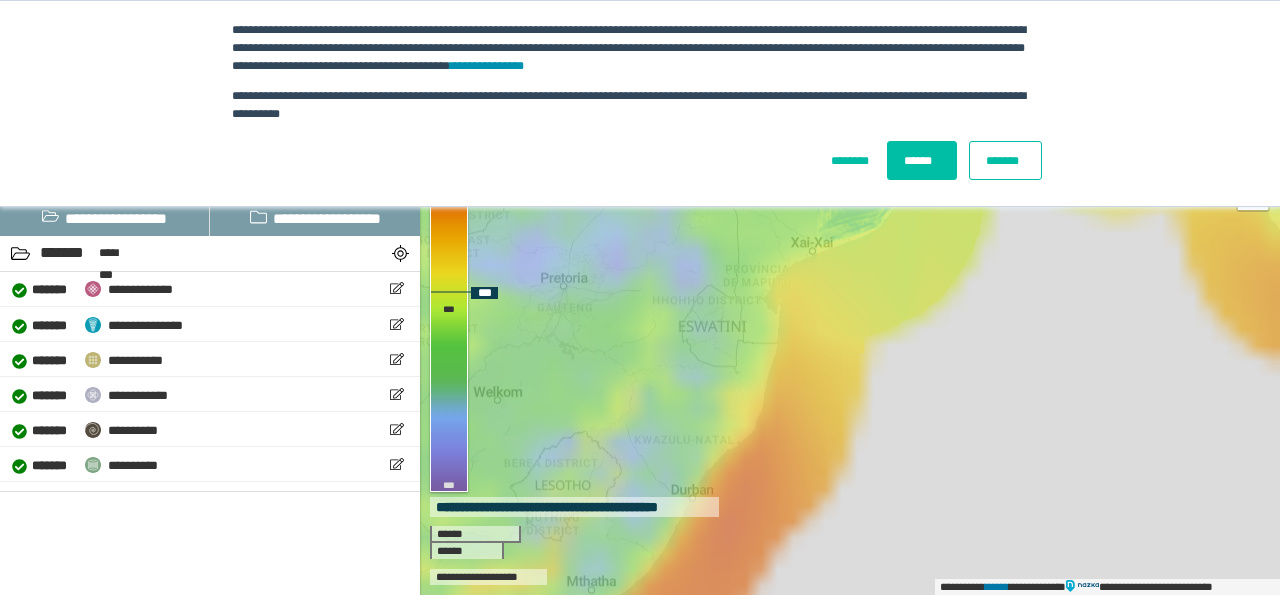 drag, startPoint x: 924, startPoint y: 512, endPoint x: 915, endPoint y: 293, distance: 219.18486 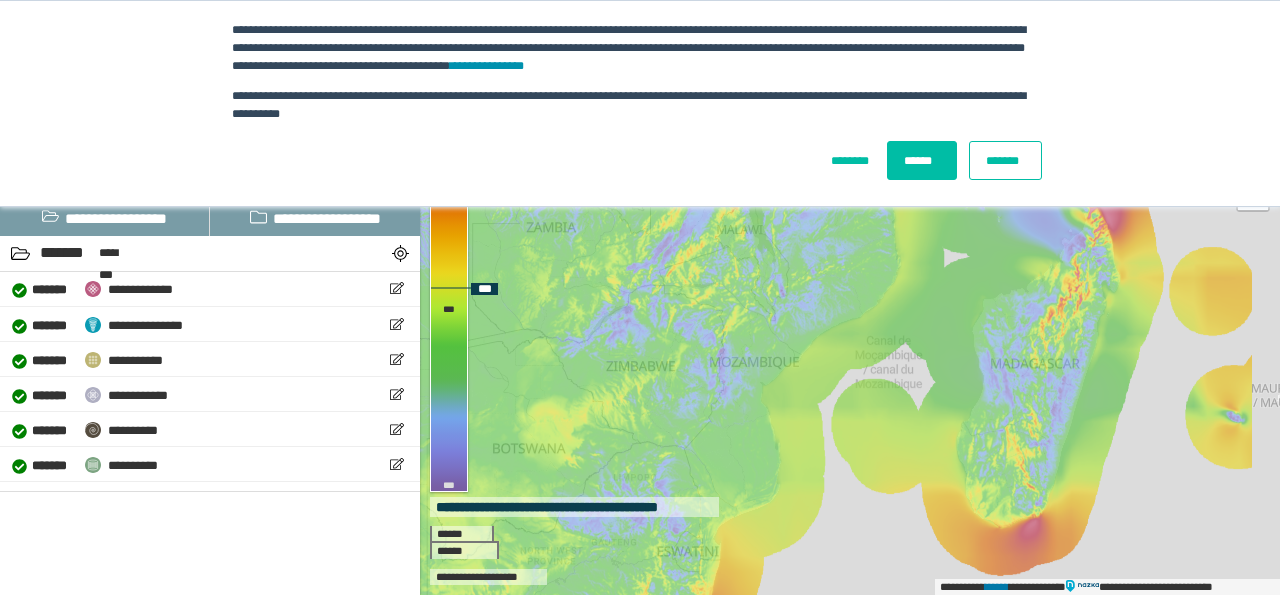 drag, startPoint x: 860, startPoint y: 344, endPoint x: 758, endPoint y: 526, distance: 208.63365 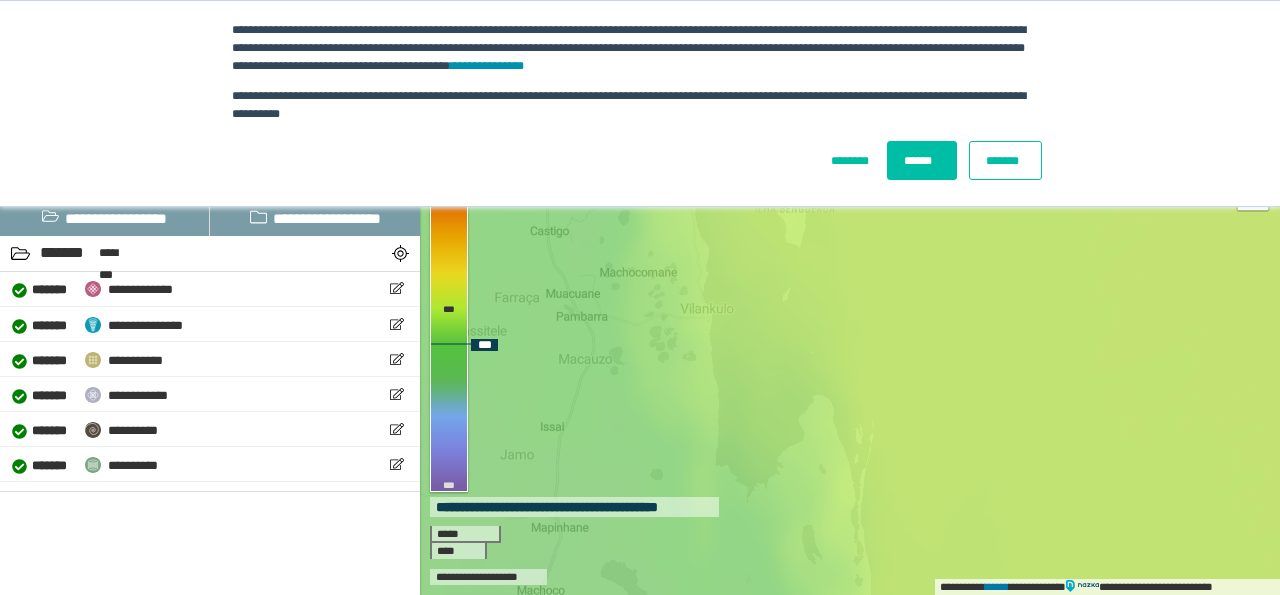 drag, startPoint x: 767, startPoint y: 381, endPoint x: 756, endPoint y: 556, distance: 175.34537 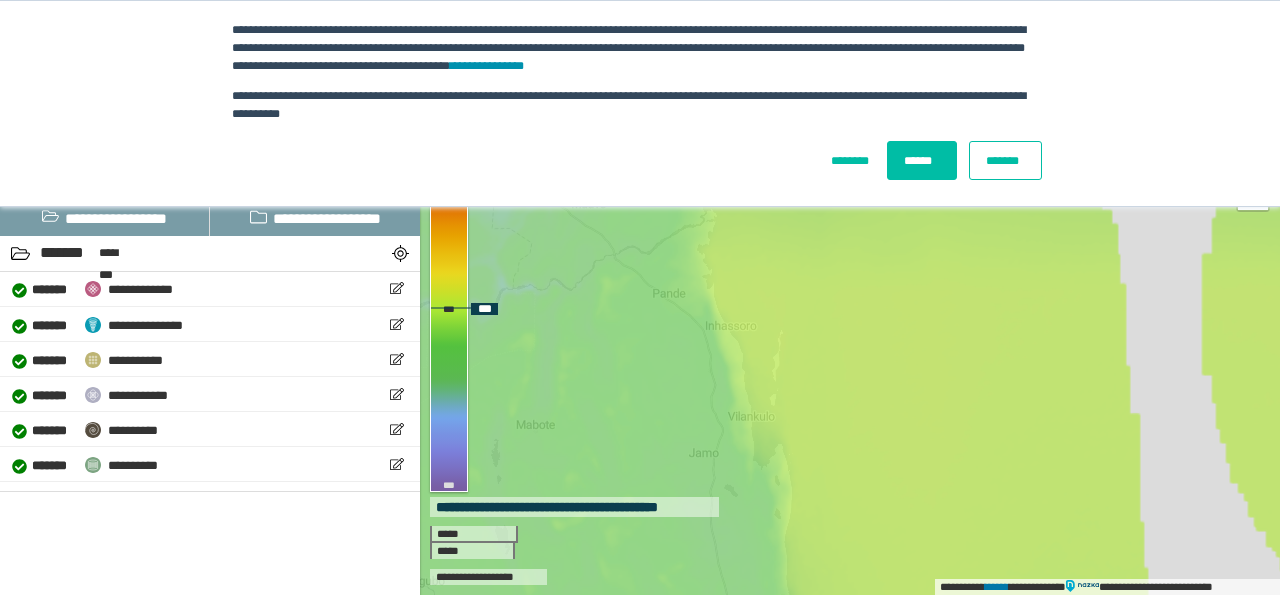drag, startPoint x: 772, startPoint y: 373, endPoint x: 771, endPoint y: 563, distance: 190.00262 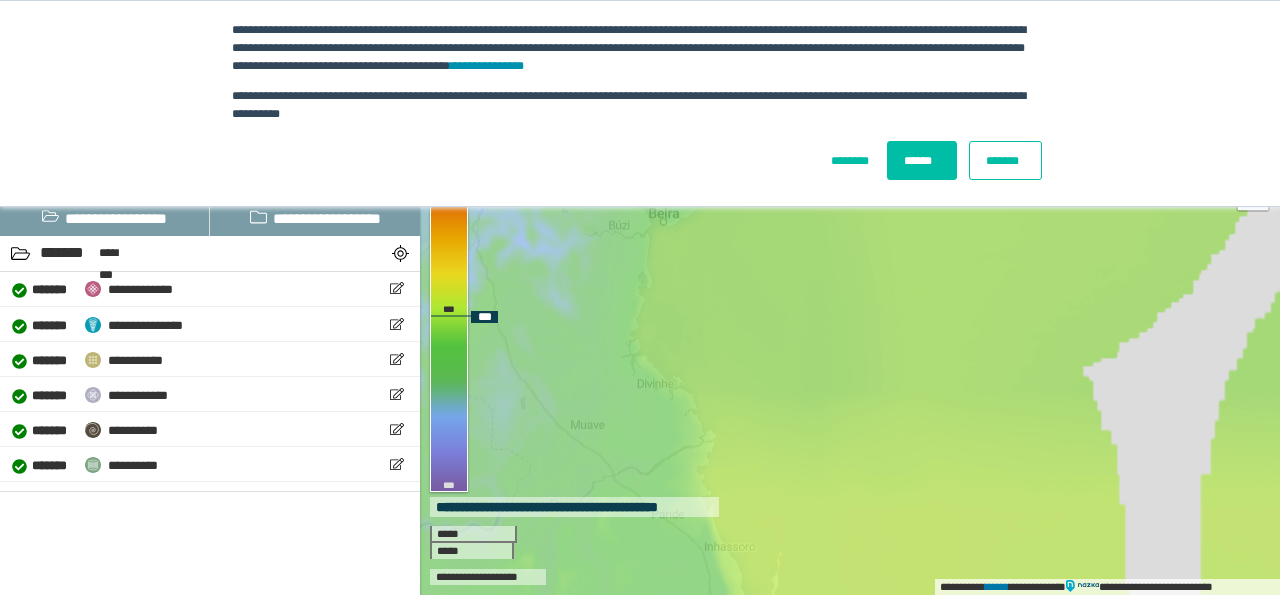 drag, startPoint x: 776, startPoint y: 424, endPoint x: 772, endPoint y: 593, distance: 169.04733 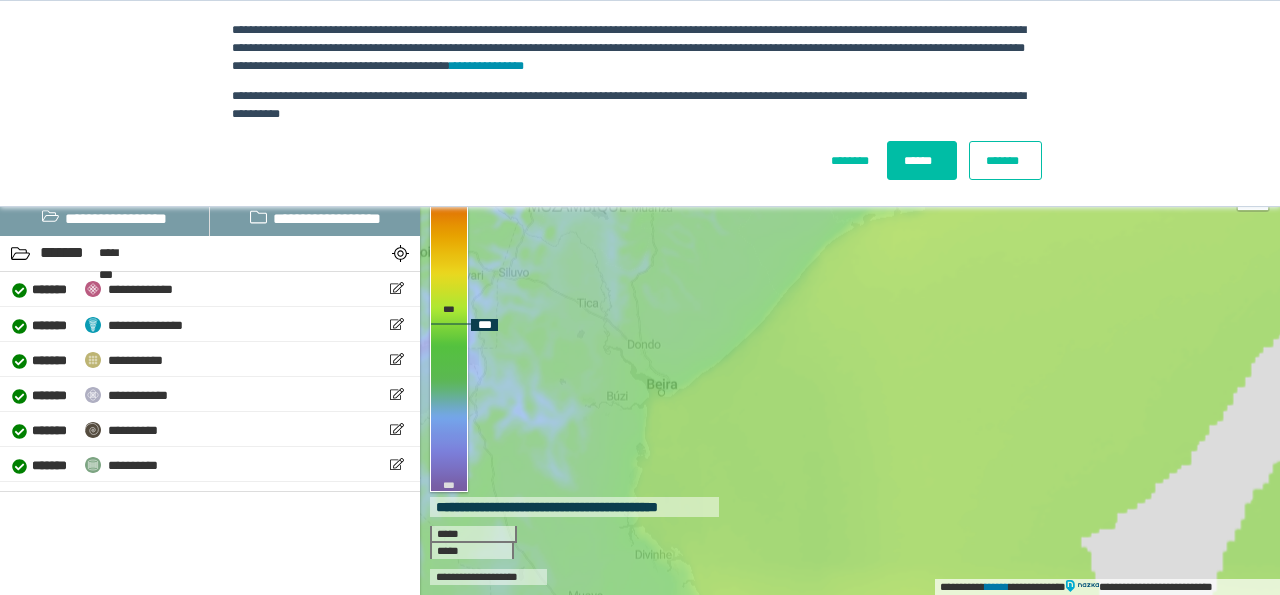 drag, startPoint x: 761, startPoint y: 505, endPoint x: 745, endPoint y: 177, distance: 328.39 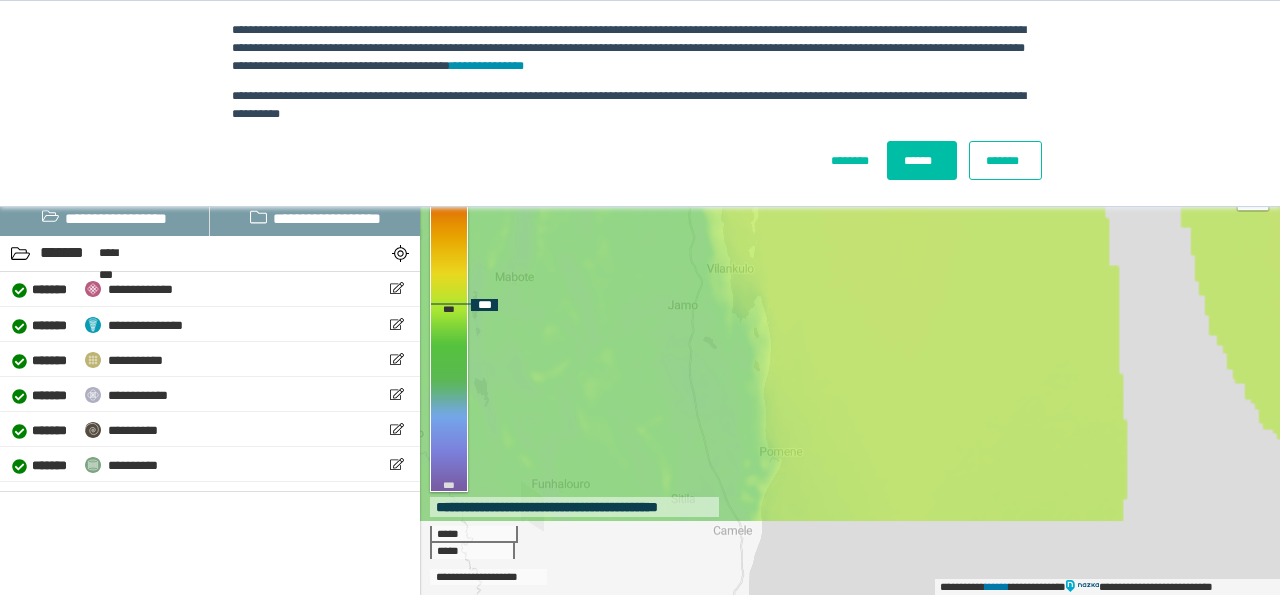 drag, startPoint x: 754, startPoint y: 429, endPoint x: 754, endPoint y: 230, distance: 199 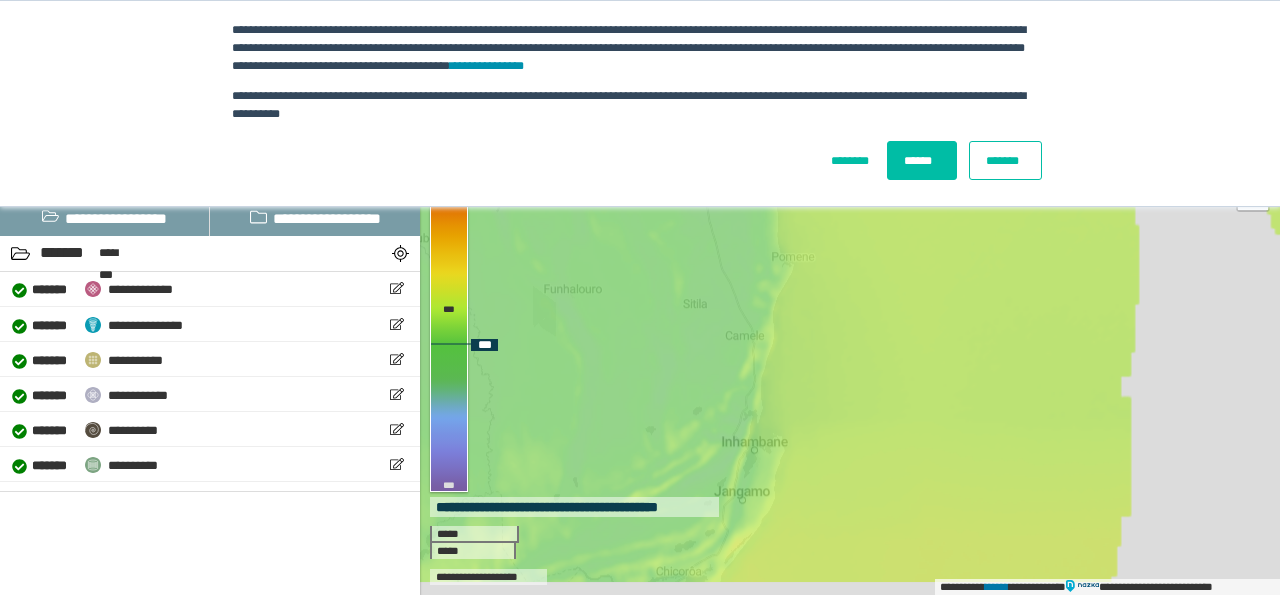 drag, startPoint x: 752, startPoint y: 463, endPoint x: 762, endPoint y: 303, distance: 160.3122 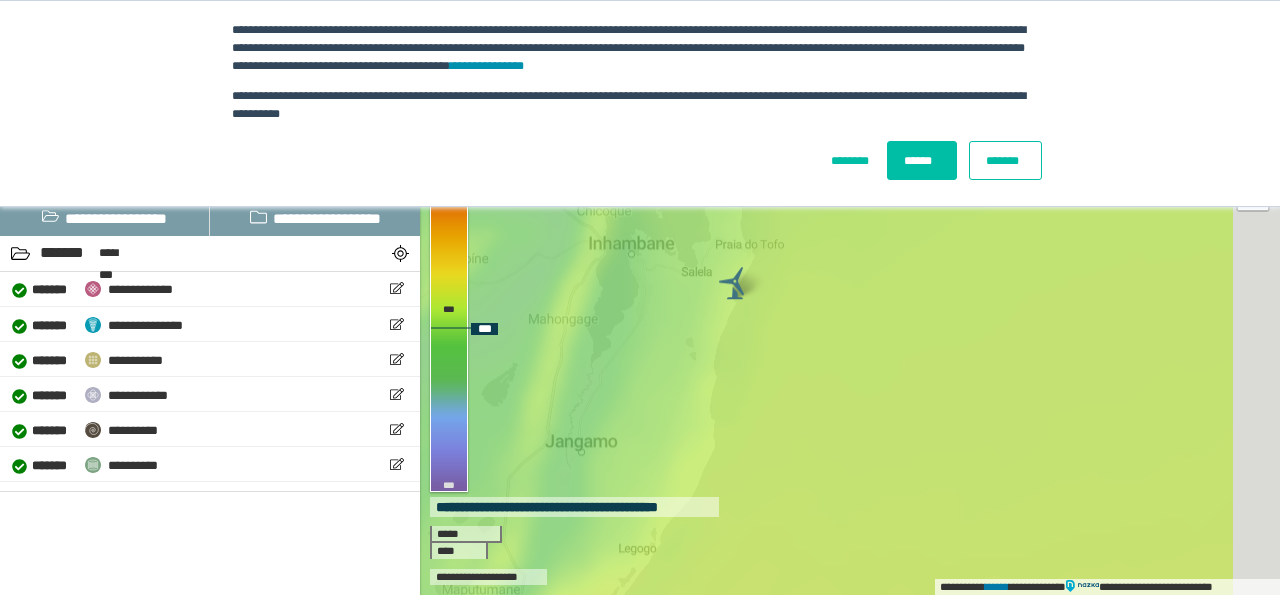 drag, startPoint x: 787, startPoint y: 387, endPoint x: 655, endPoint y: 381, distance: 132.13629 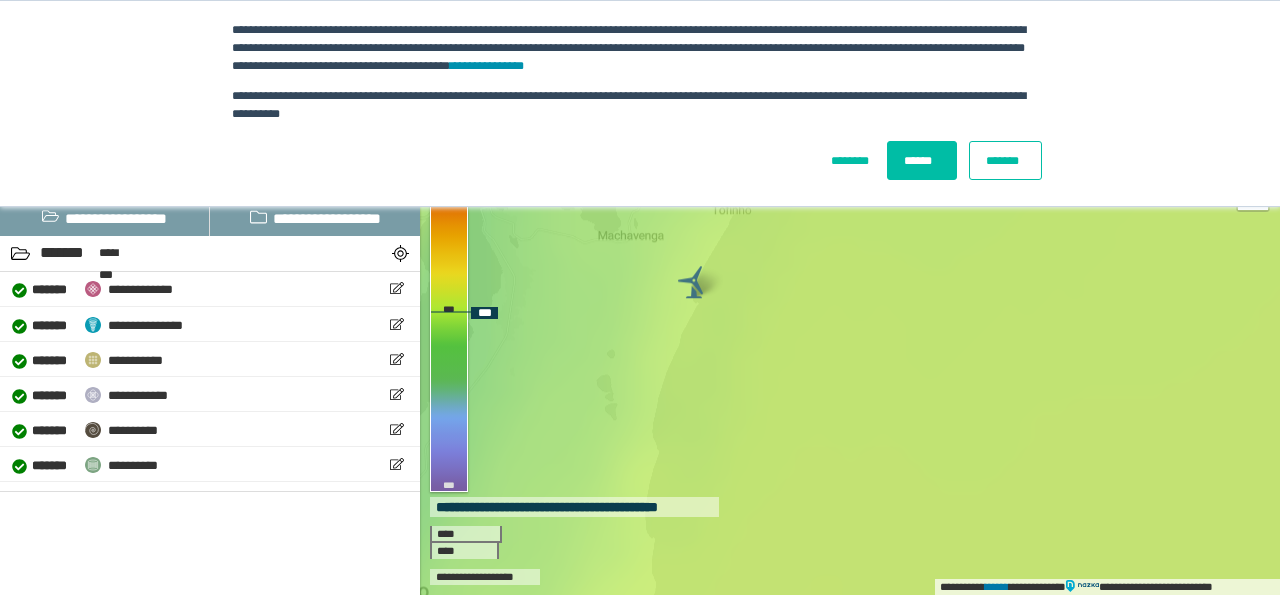 click at bounding box center (694, 282) 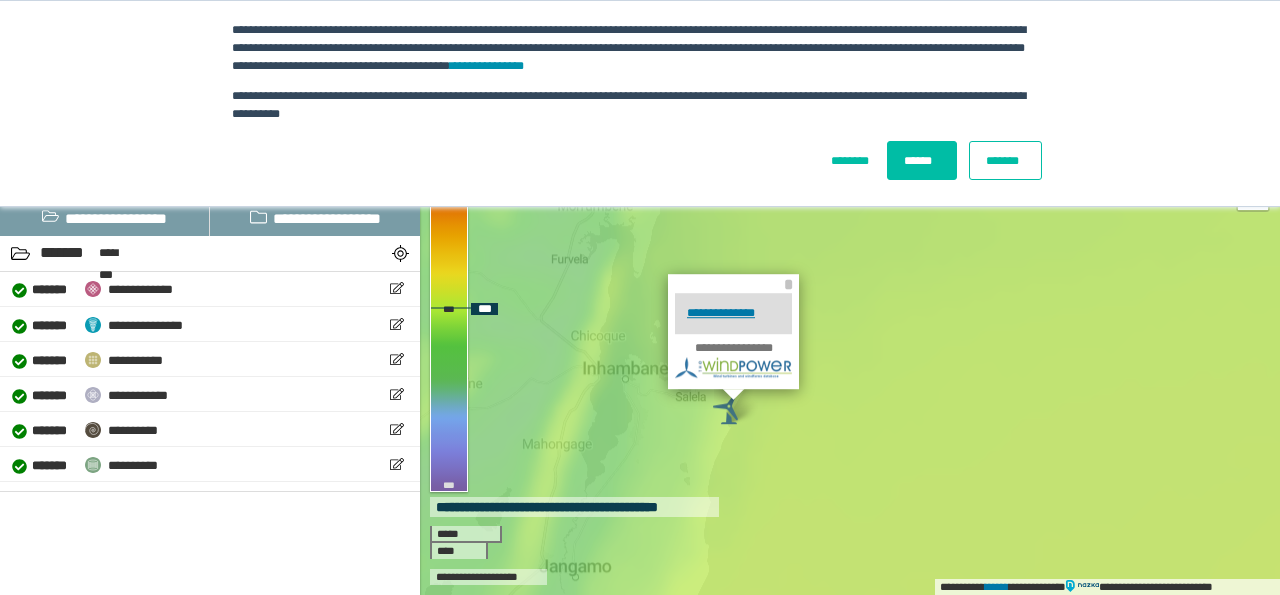 drag, startPoint x: 692, startPoint y: 434, endPoint x: 712, endPoint y: 515, distance: 83.43261 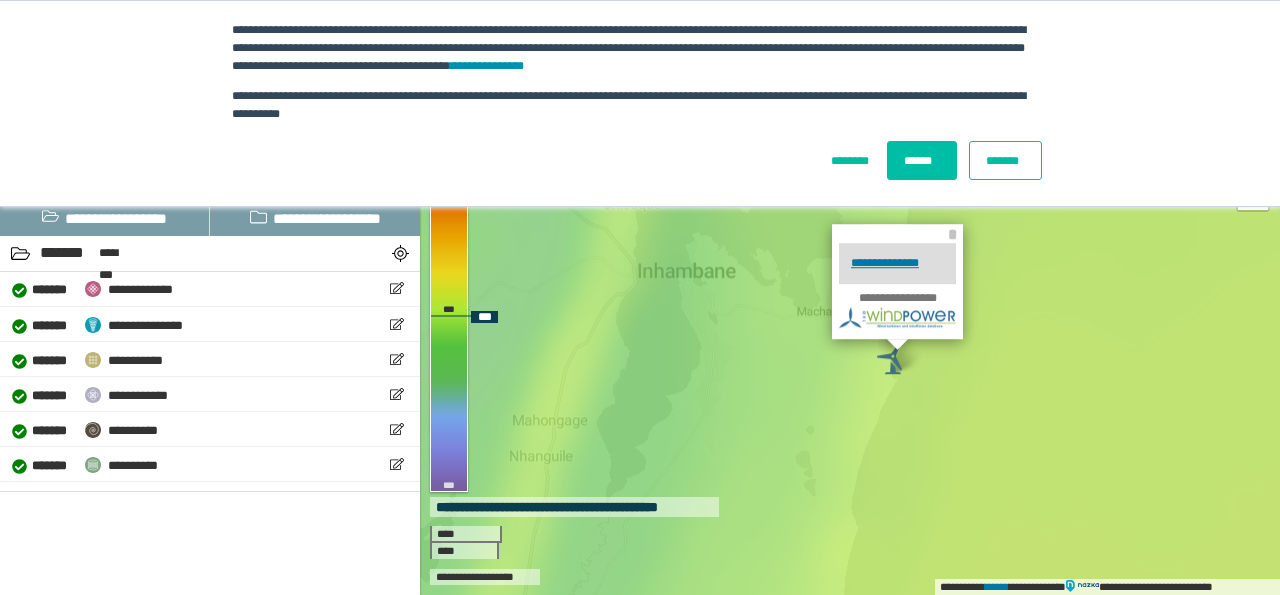 click at bounding box center [897, 317] 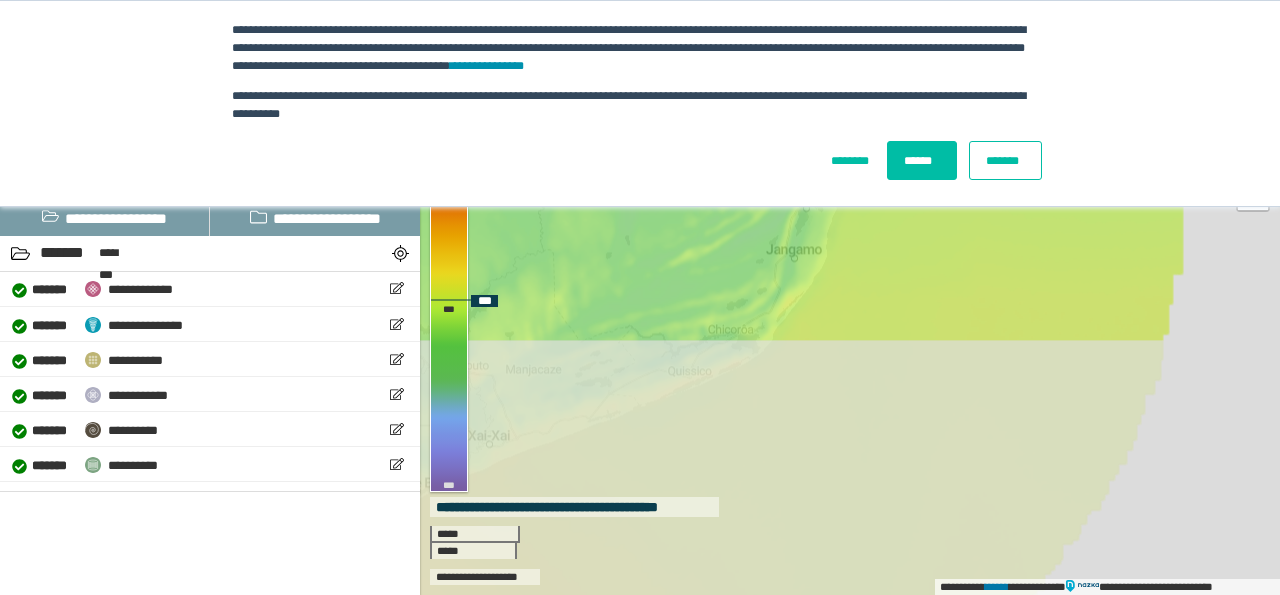 drag, startPoint x: 789, startPoint y: 534, endPoint x: 843, endPoint y: 265, distance: 274.36655 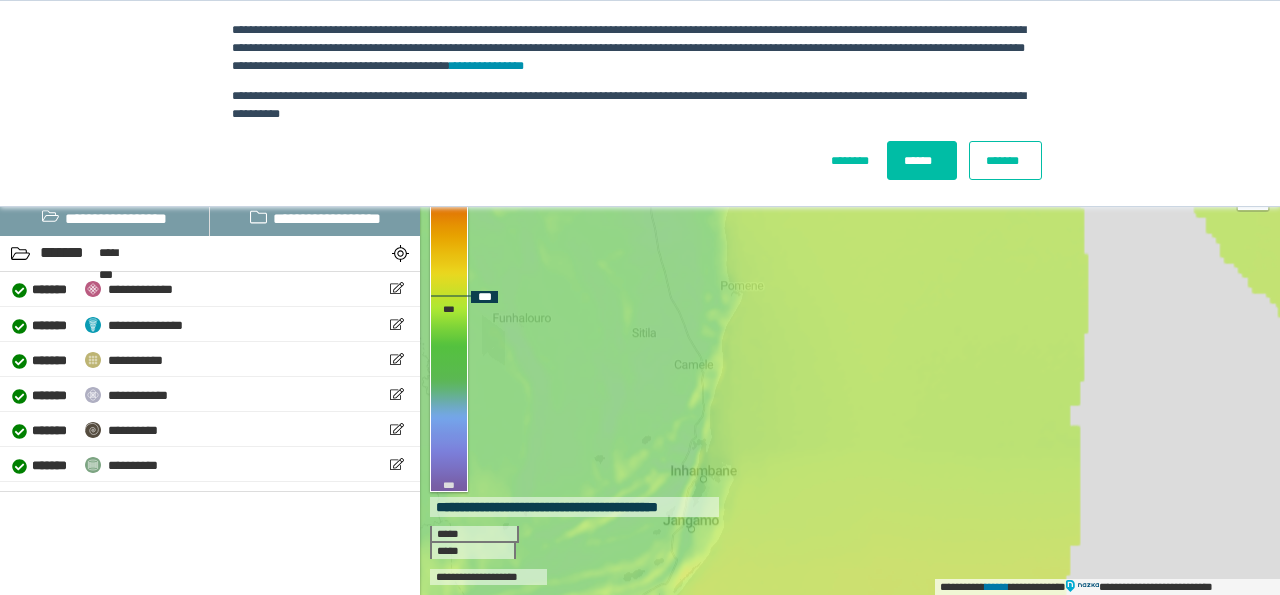 drag, startPoint x: 929, startPoint y: 325, endPoint x: 713, endPoint y: 635, distance: 377.83066 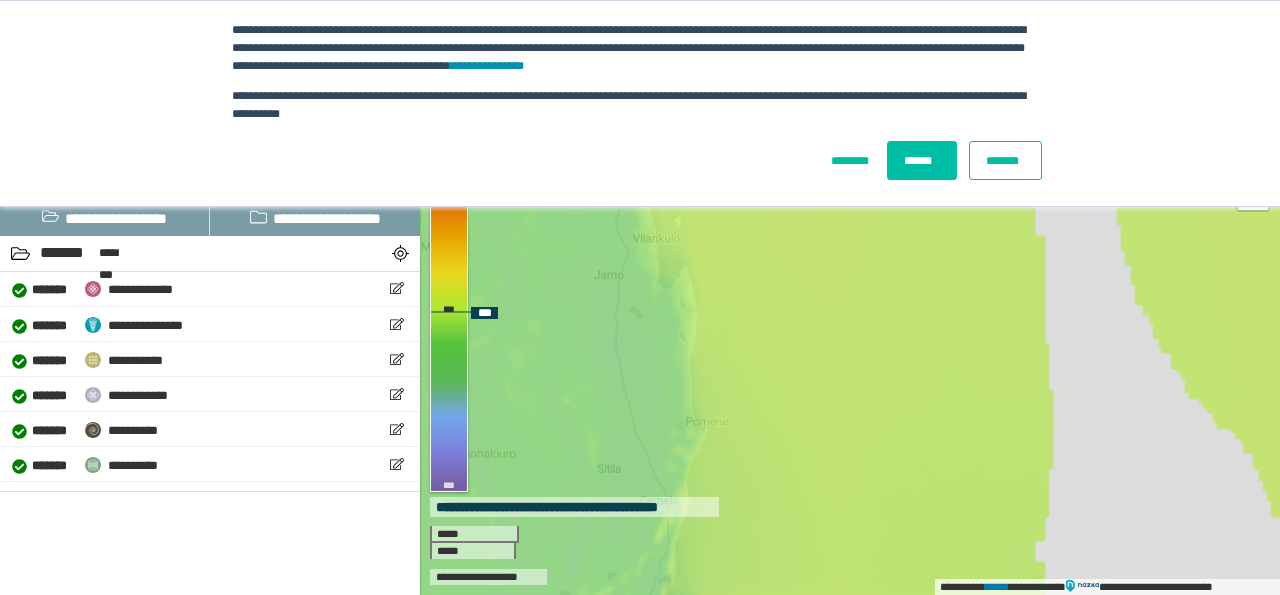 drag, startPoint x: 824, startPoint y: 445, endPoint x: 785, endPoint y: 593, distance: 153.05228 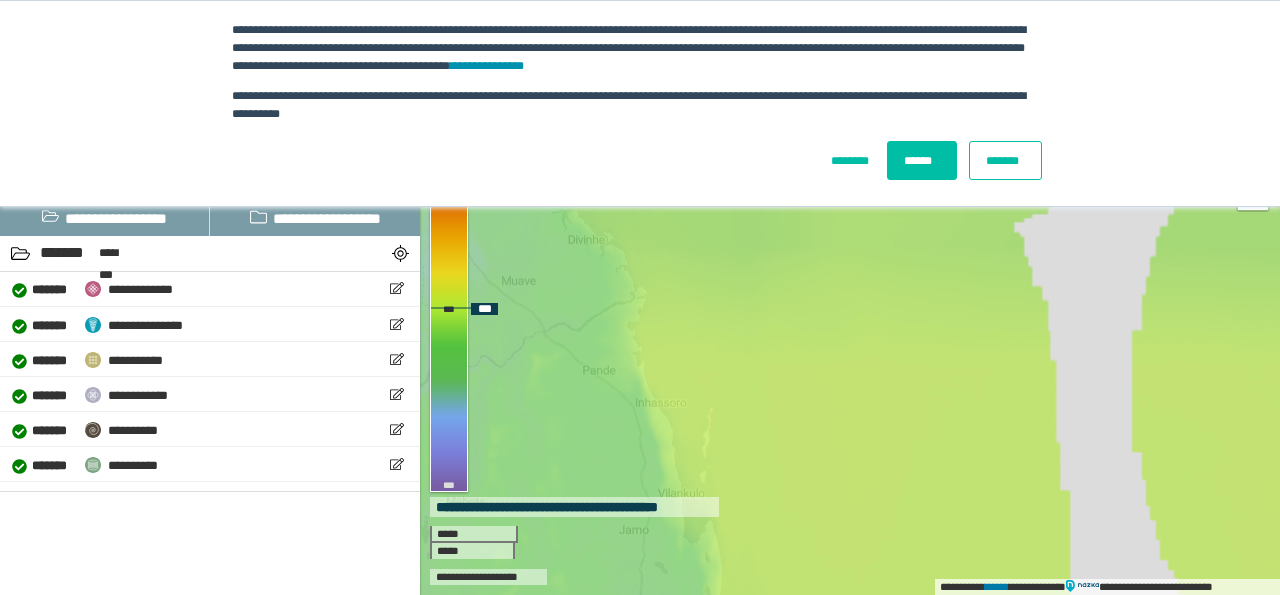drag, startPoint x: 723, startPoint y: 375, endPoint x: 768, endPoint y: 553, distance: 183.60011 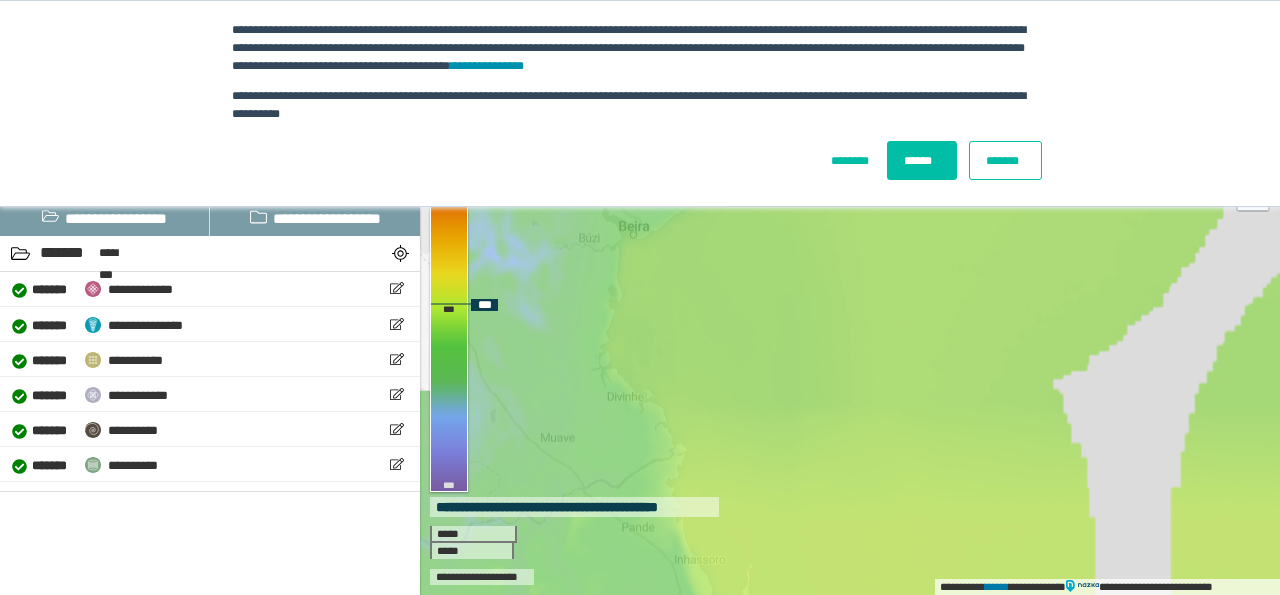 drag, startPoint x: 721, startPoint y: 367, endPoint x: 765, endPoint y: 537, distance: 175.60182 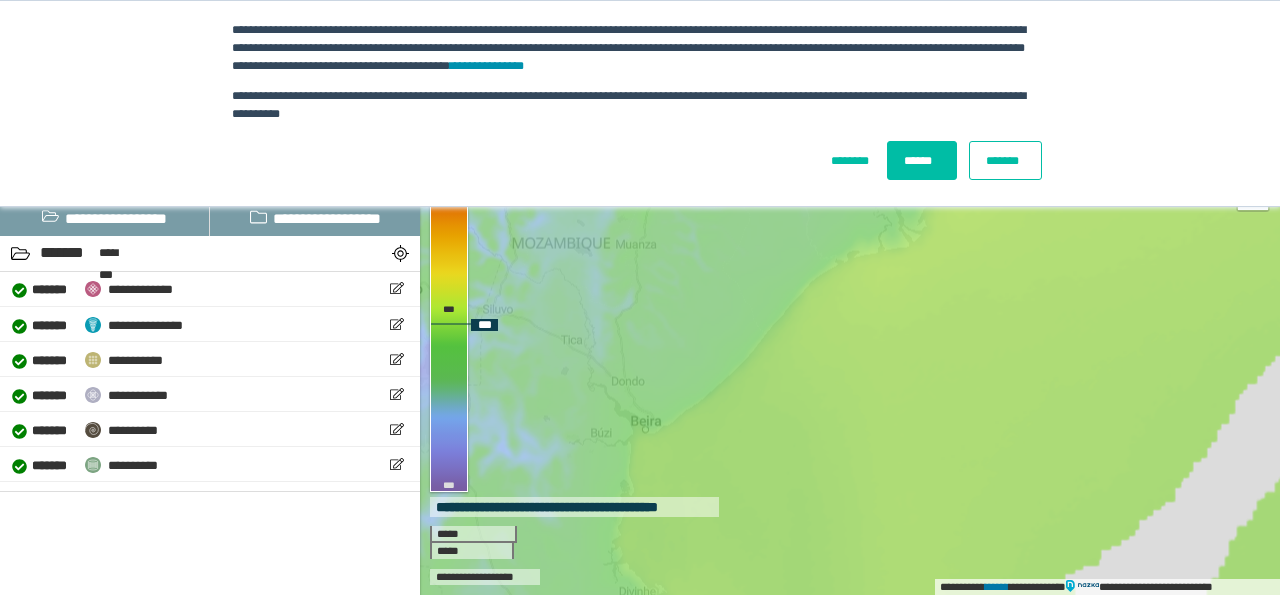 drag, startPoint x: 740, startPoint y: 559, endPoint x: 740, endPoint y: 571, distance: 12 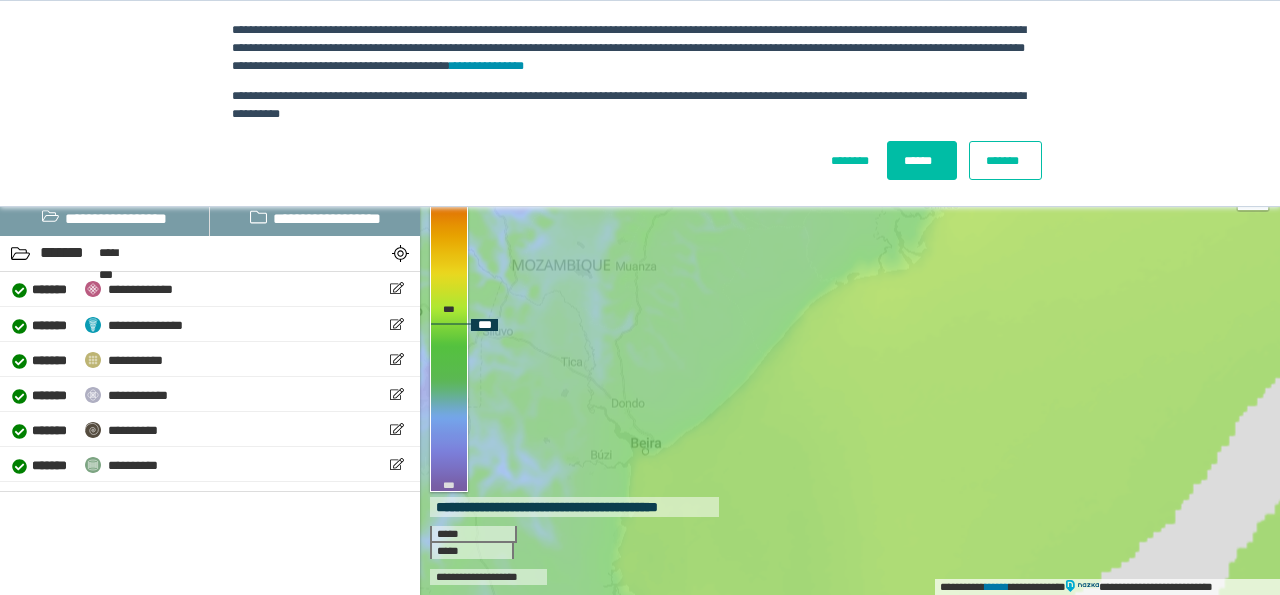 drag, startPoint x: 778, startPoint y: 413, endPoint x: 671, endPoint y: 588, distance: 205.11948 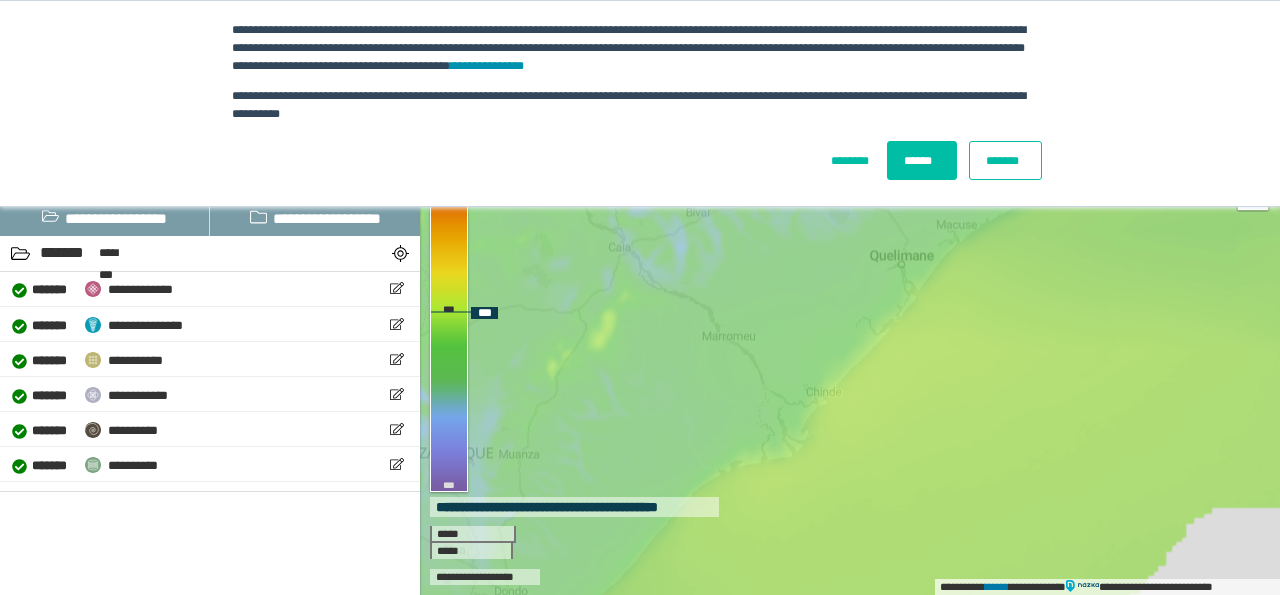 drag, startPoint x: 850, startPoint y: 435, endPoint x: 725, endPoint y: 567, distance: 181.79384 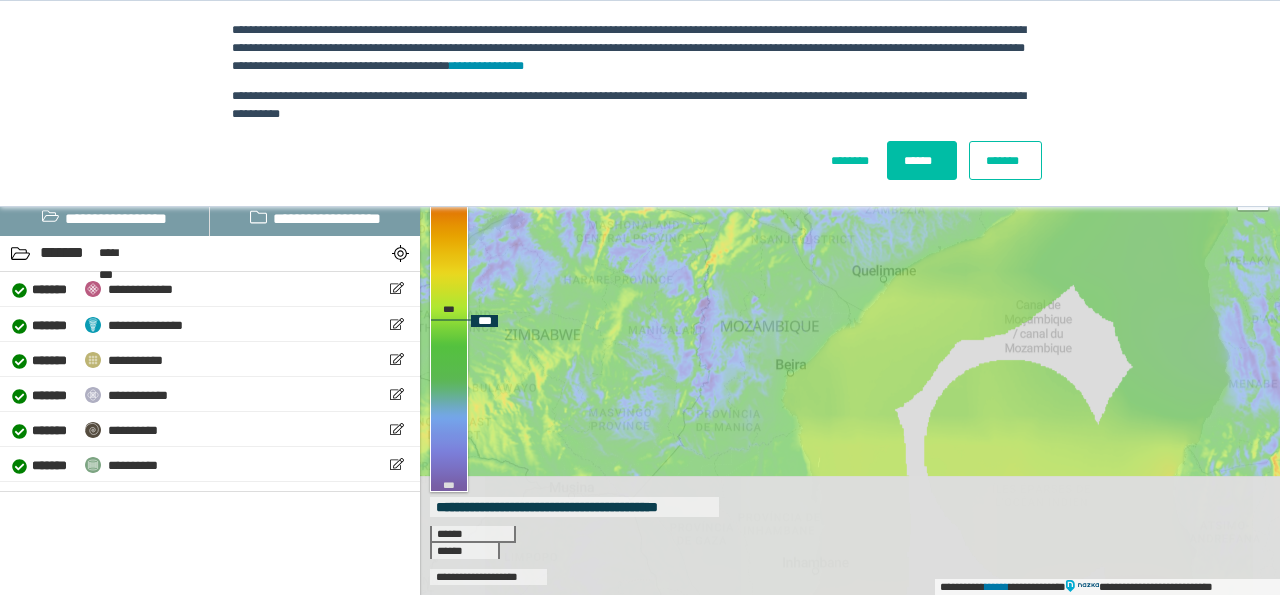 drag, startPoint x: 829, startPoint y: 570, endPoint x: 857, endPoint y: 365, distance: 206.90337 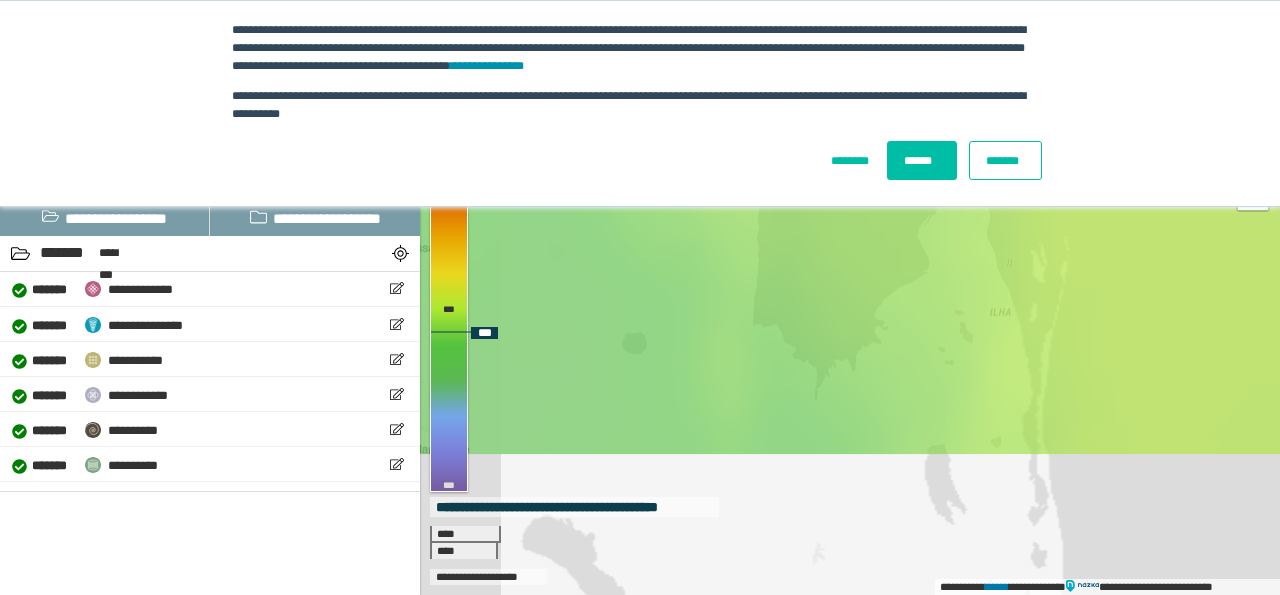 drag, startPoint x: 850, startPoint y: 542, endPoint x: 777, endPoint y: 280, distance: 271.97977 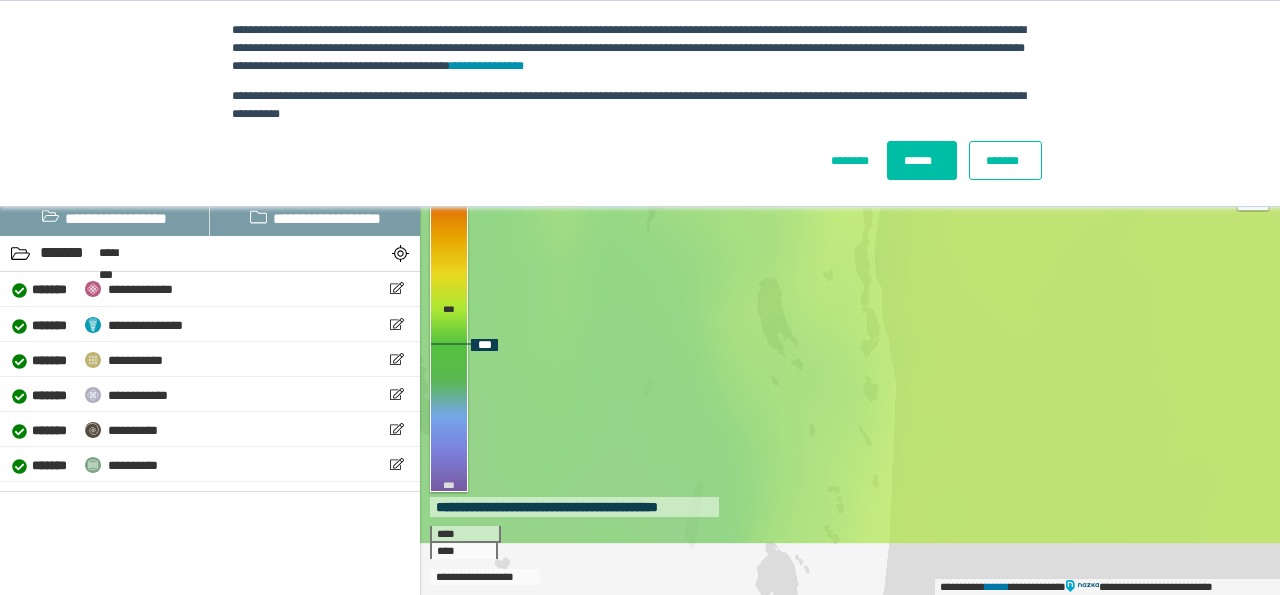 drag, startPoint x: 853, startPoint y: 478, endPoint x: 681, endPoint y: 314, distance: 237.65521 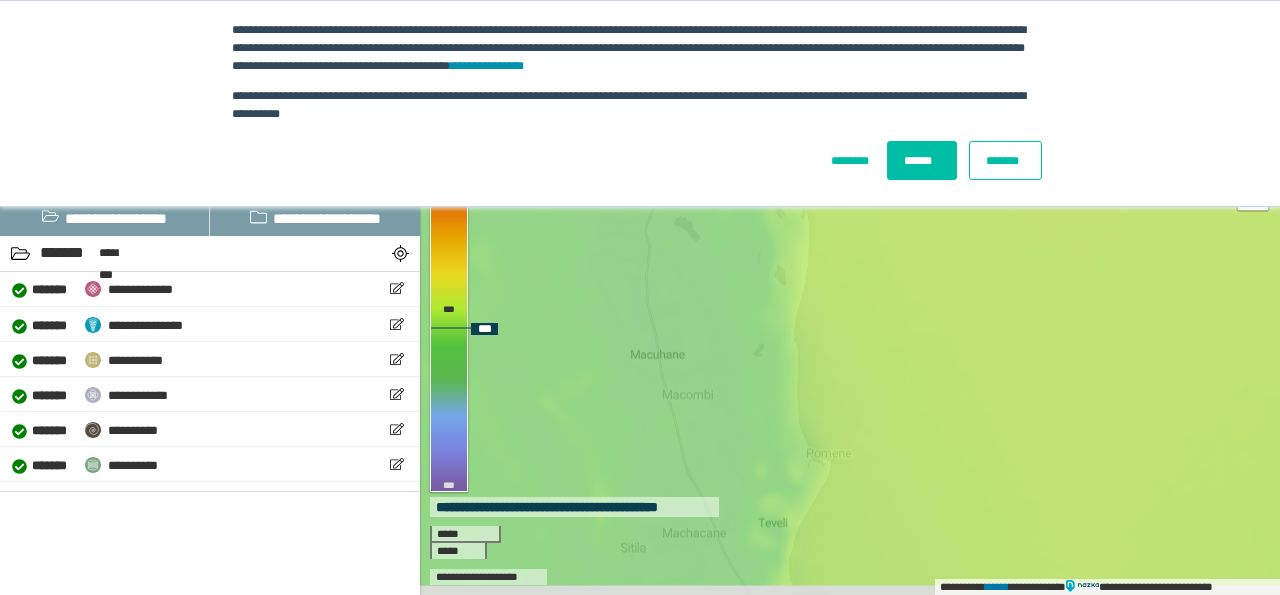 drag, startPoint x: 774, startPoint y: 536, endPoint x: 791, endPoint y: 361, distance: 175.82378 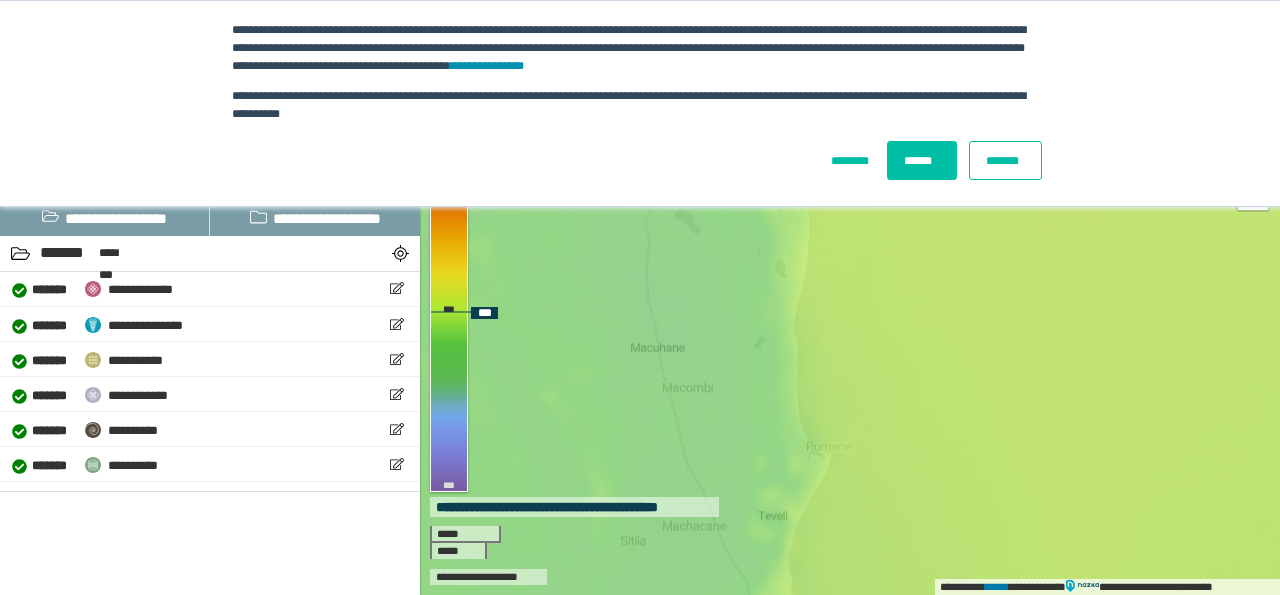 click on "**********" at bounding box center [850, 322] 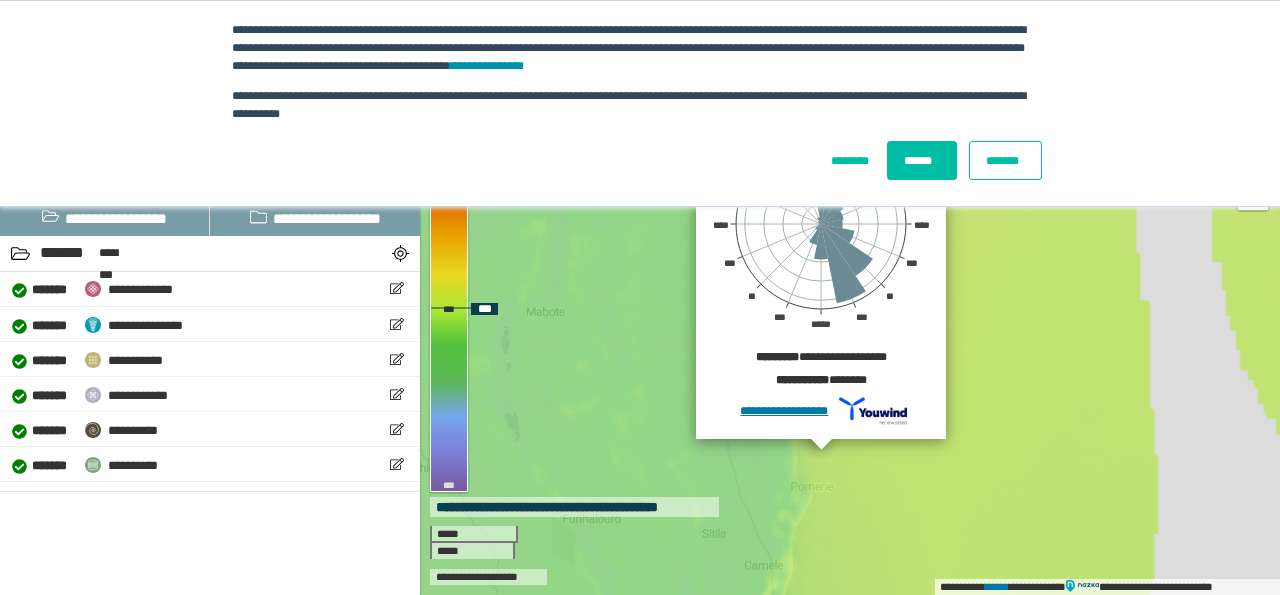 drag, startPoint x: 915, startPoint y: 358, endPoint x: 888, endPoint y: 219, distance: 141.59802 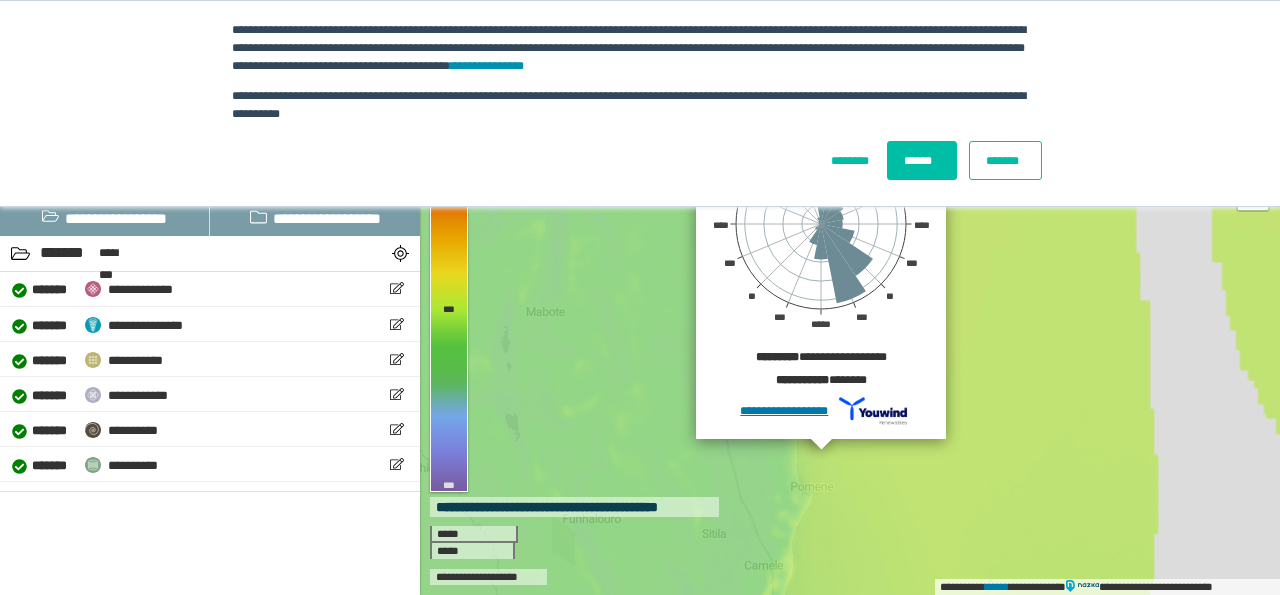 click on "******" at bounding box center [922, 160] 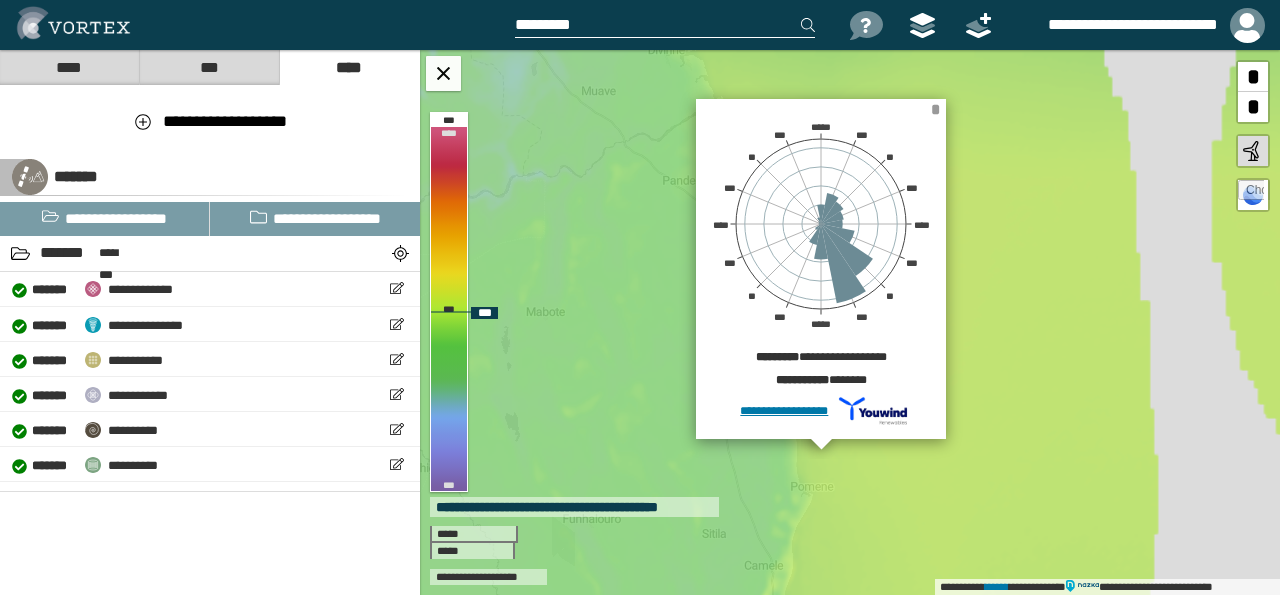 click on "*" at bounding box center [935, 109] 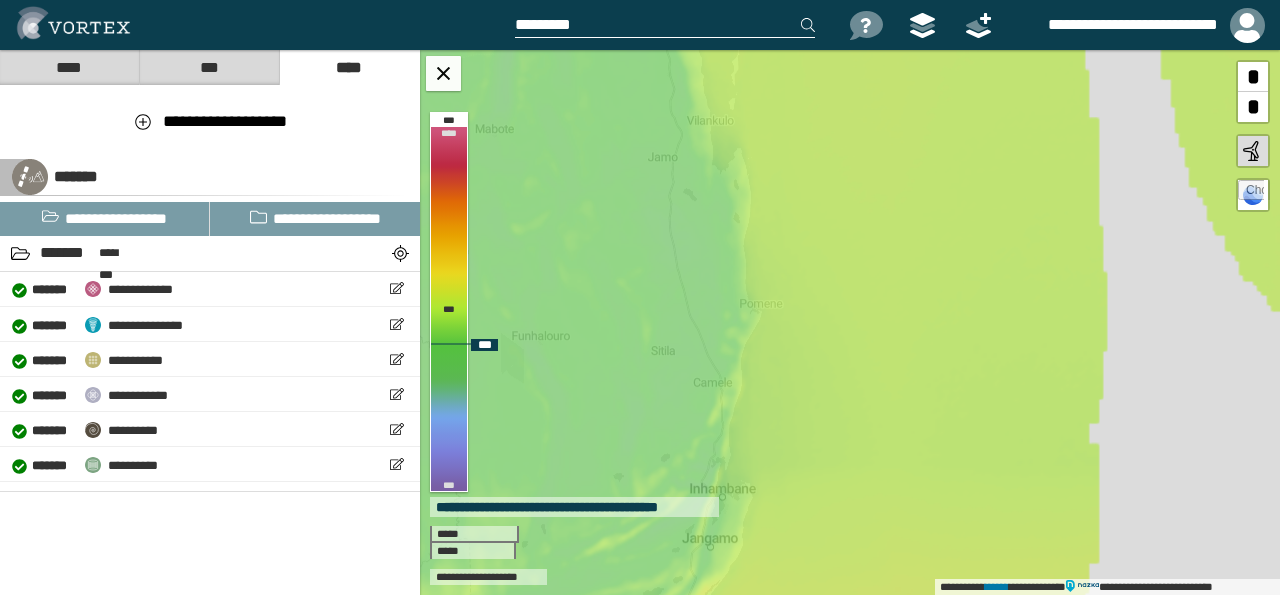 drag, startPoint x: 770, startPoint y: 470, endPoint x: 727, endPoint y: 300, distance: 175.35393 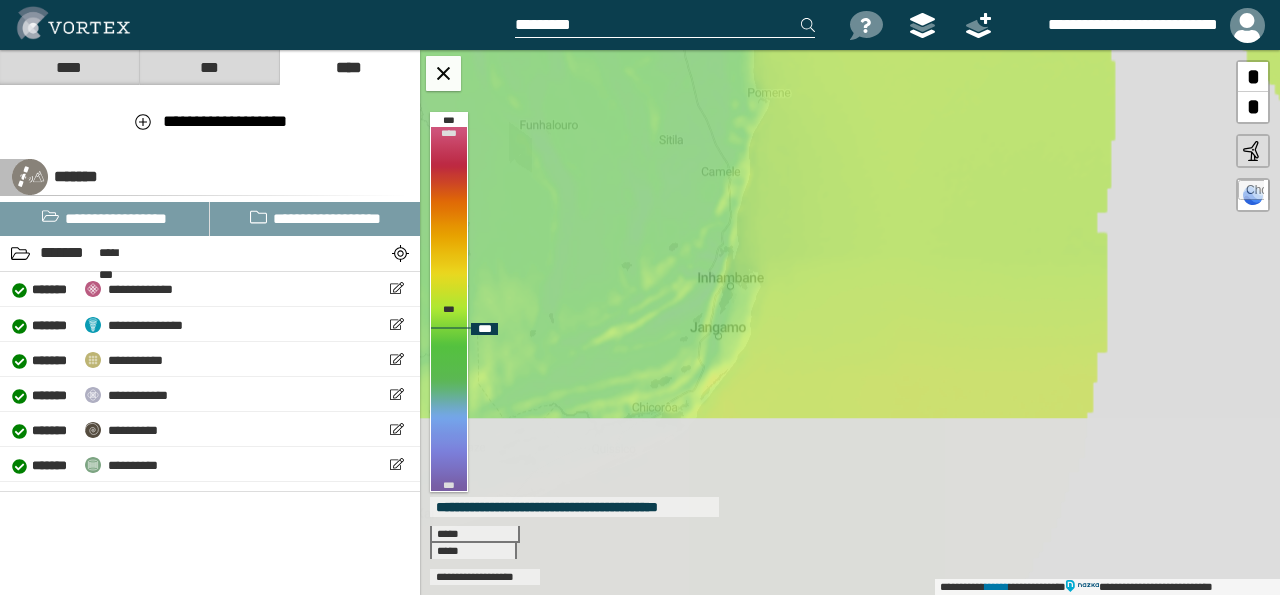 drag, startPoint x: 731, startPoint y: 438, endPoint x: 741, endPoint y: 222, distance: 216.23135 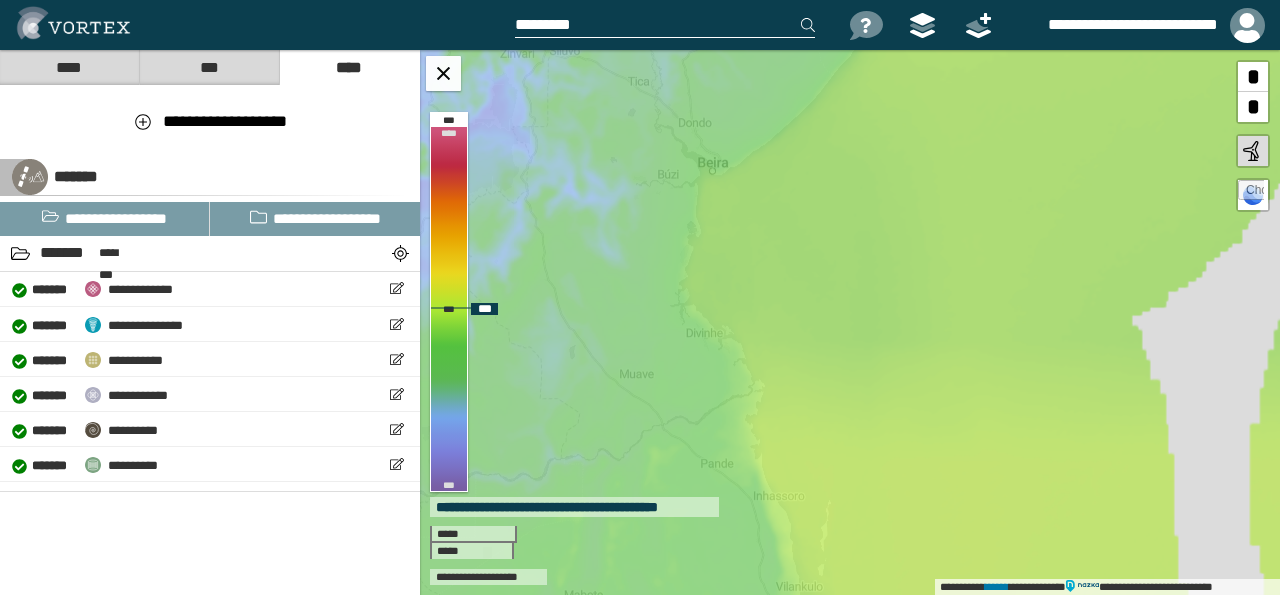 drag, startPoint x: 748, startPoint y: 221, endPoint x: 787, endPoint y: 485, distance: 266.86514 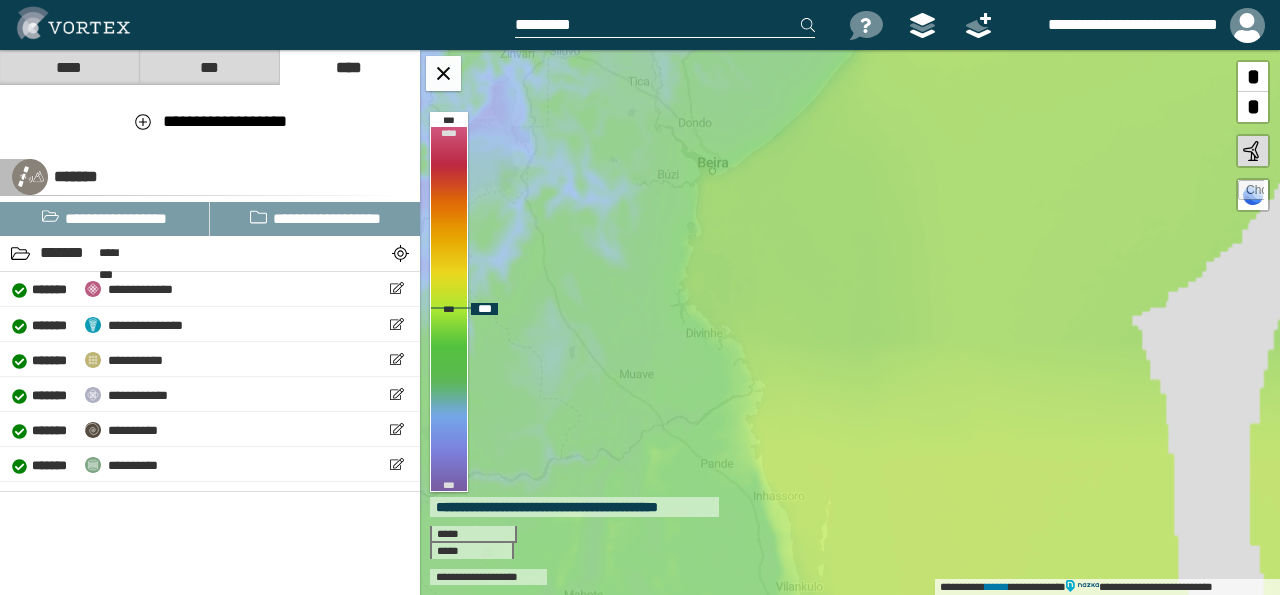 click on "**********" at bounding box center [850, 322] 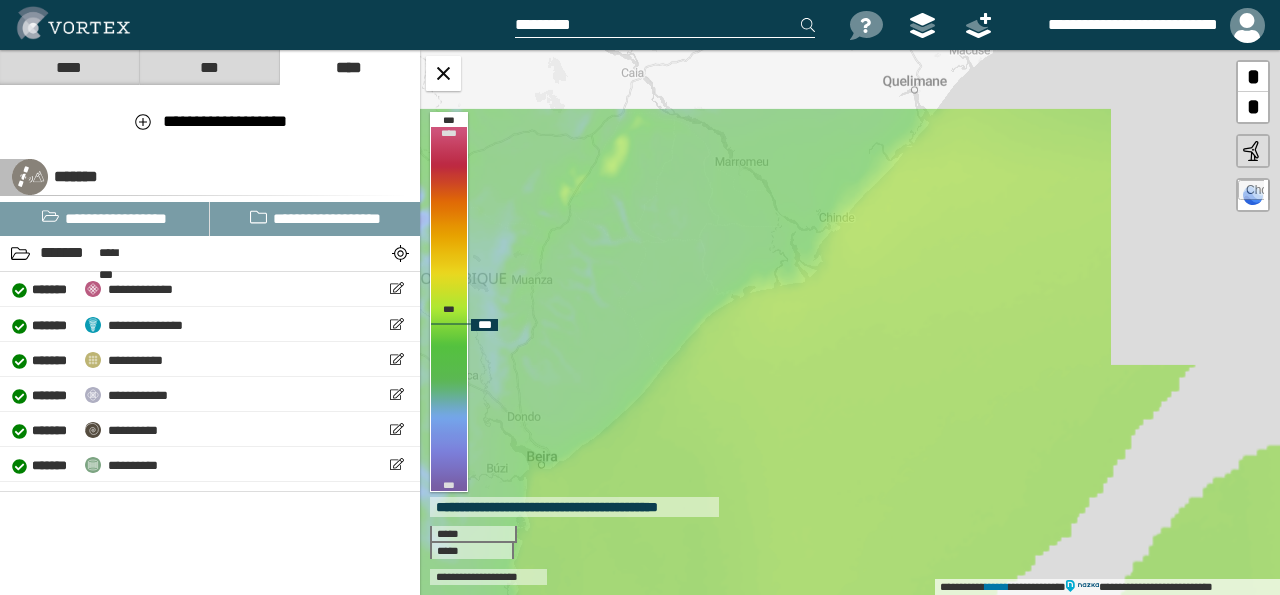 drag, startPoint x: 810, startPoint y: 237, endPoint x: 637, endPoint y: 533, distance: 342.84836 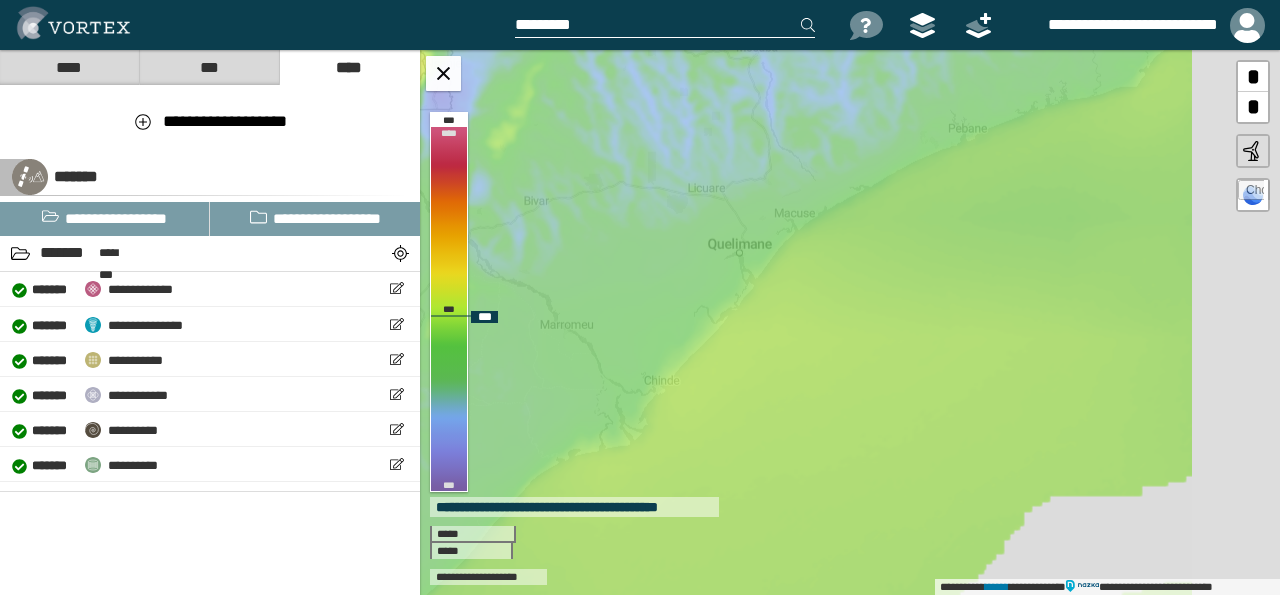 drag, startPoint x: 763, startPoint y: 401, endPoint x: 683, endPoint y: 413, distance: 80.895 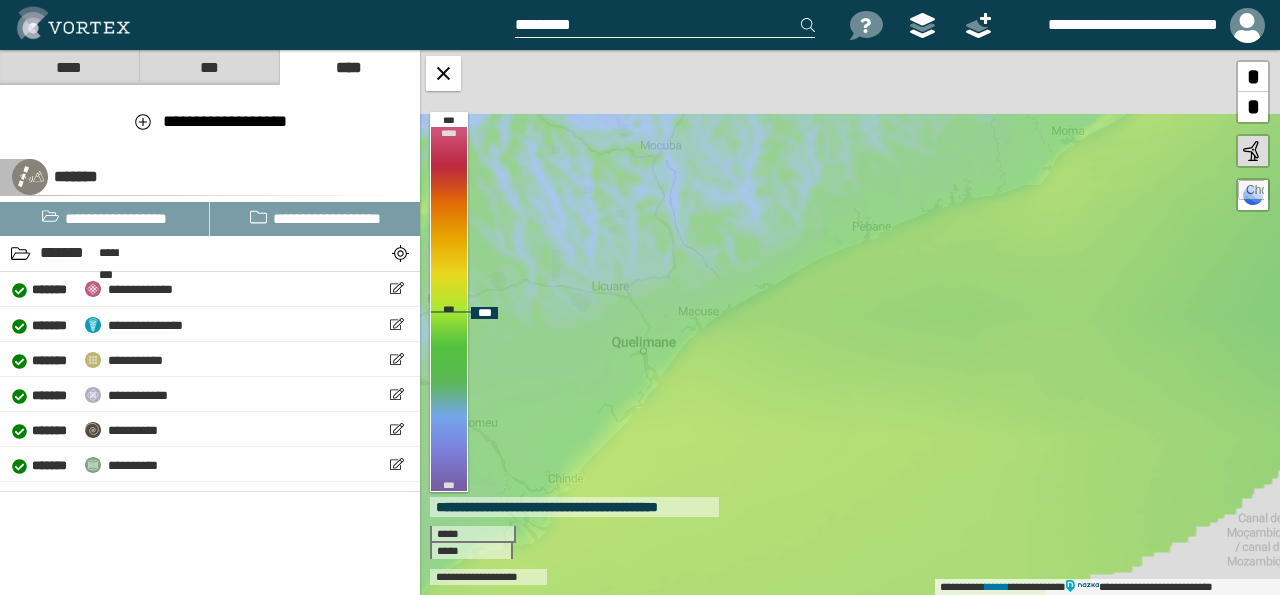 drag, startPoint x: 801, startPoint y: 296, endPoint x: 610, endPoint y: 442, distance: 240.41006 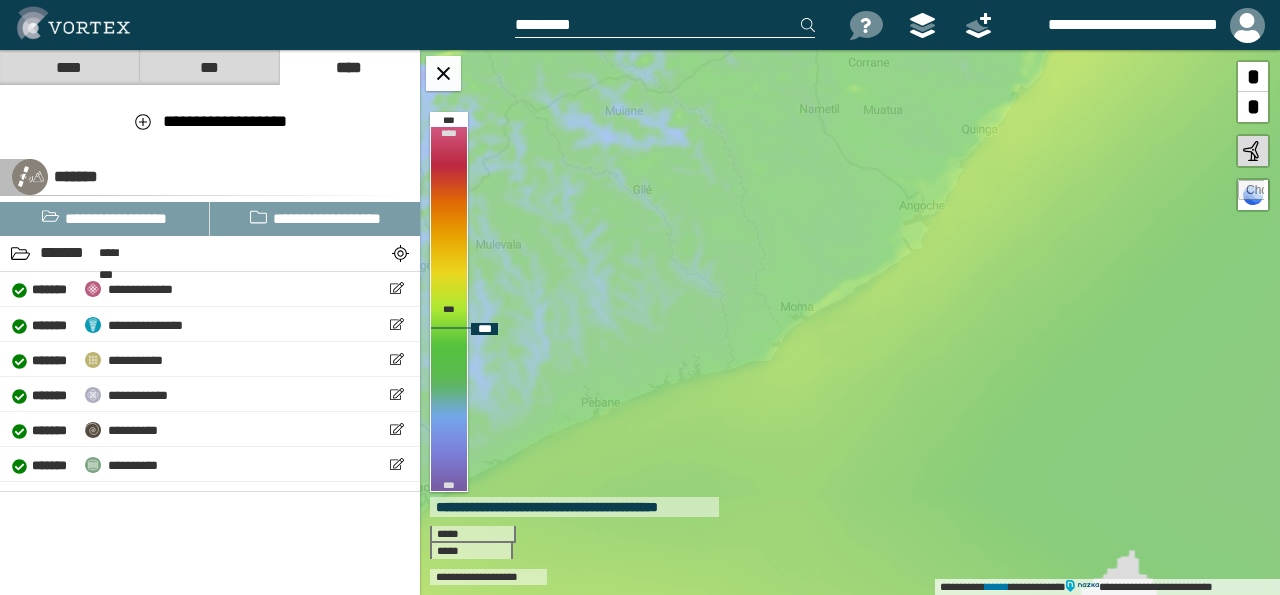 drag, startPoint x: 785, startPoint y: 371, endPoint x: 667, endPoint y: 457, distance: 146.0137 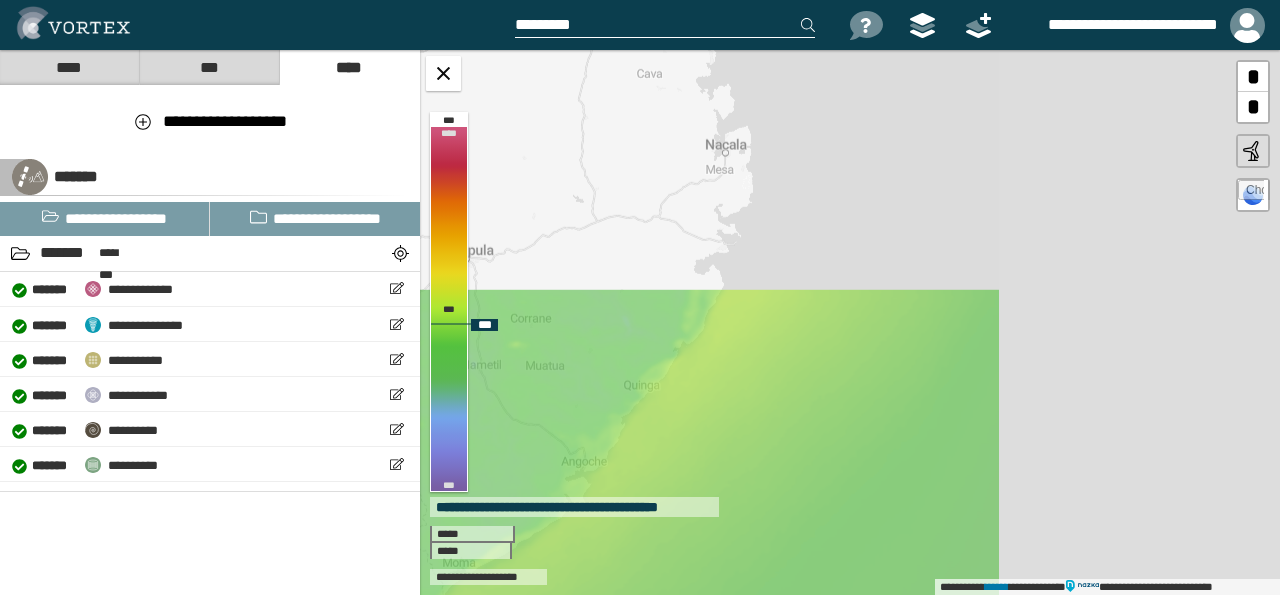 drag, startPoint x: 667, startPoint y: 488, endPoint x: 630, endPoint y: 503, distance: 39.92493 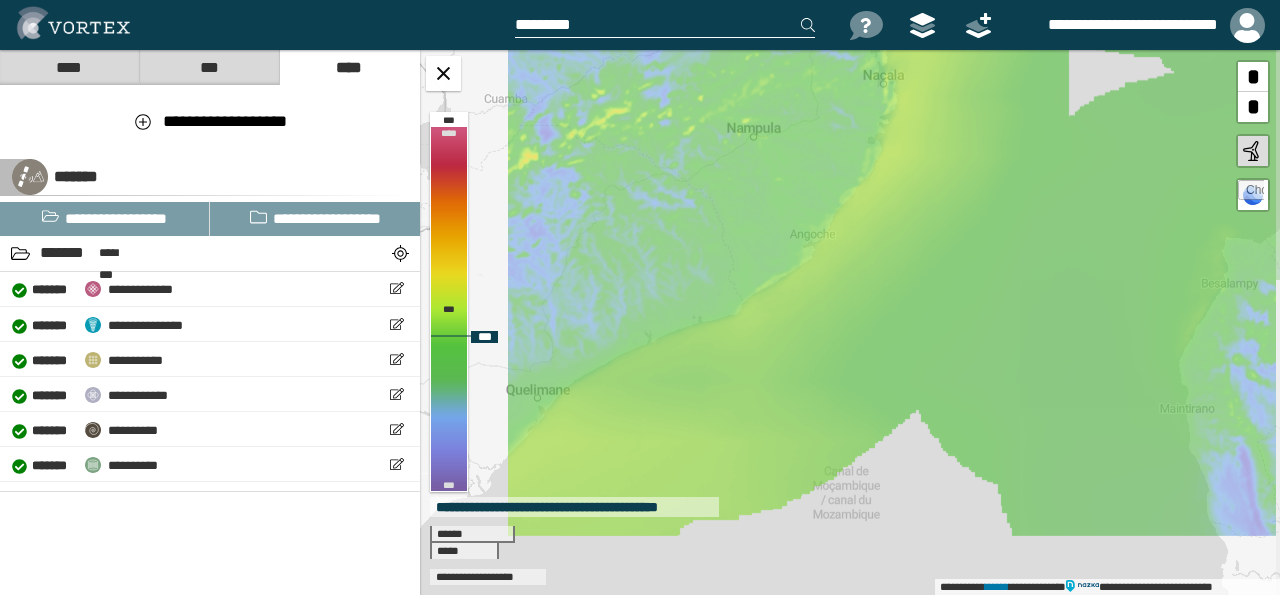 drag, startPoint x: 913, startPoint y: 243, endPoint x: 946, endPoint y: 204, distance: 51.088158 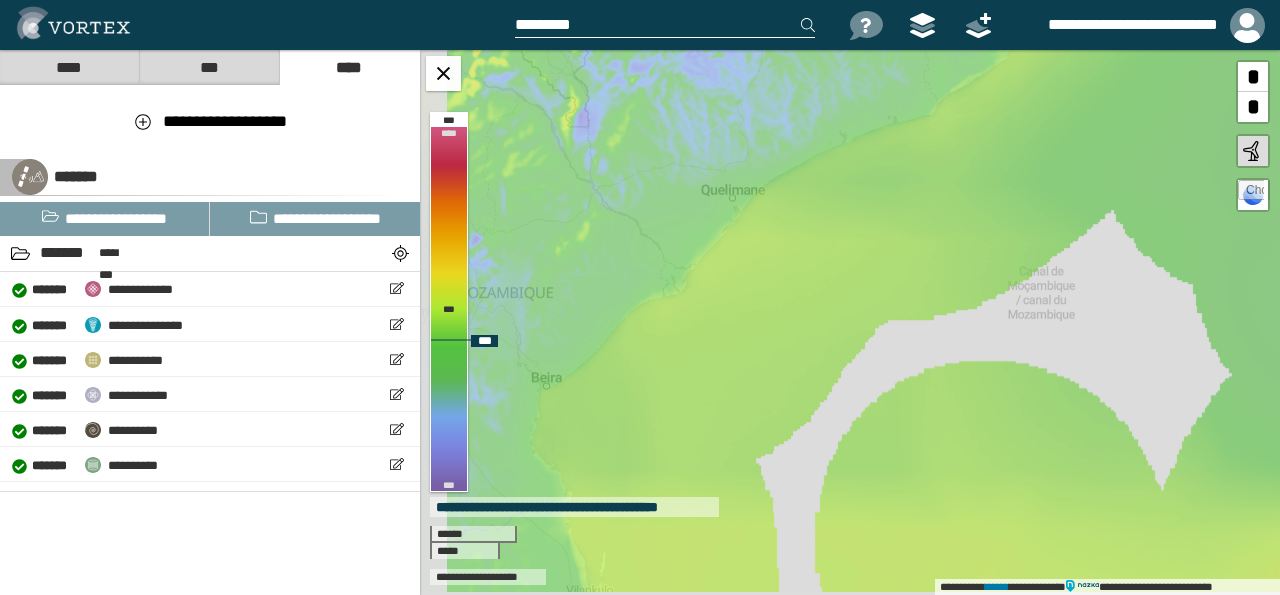 click on "**********" at bounding box center (850, 322) 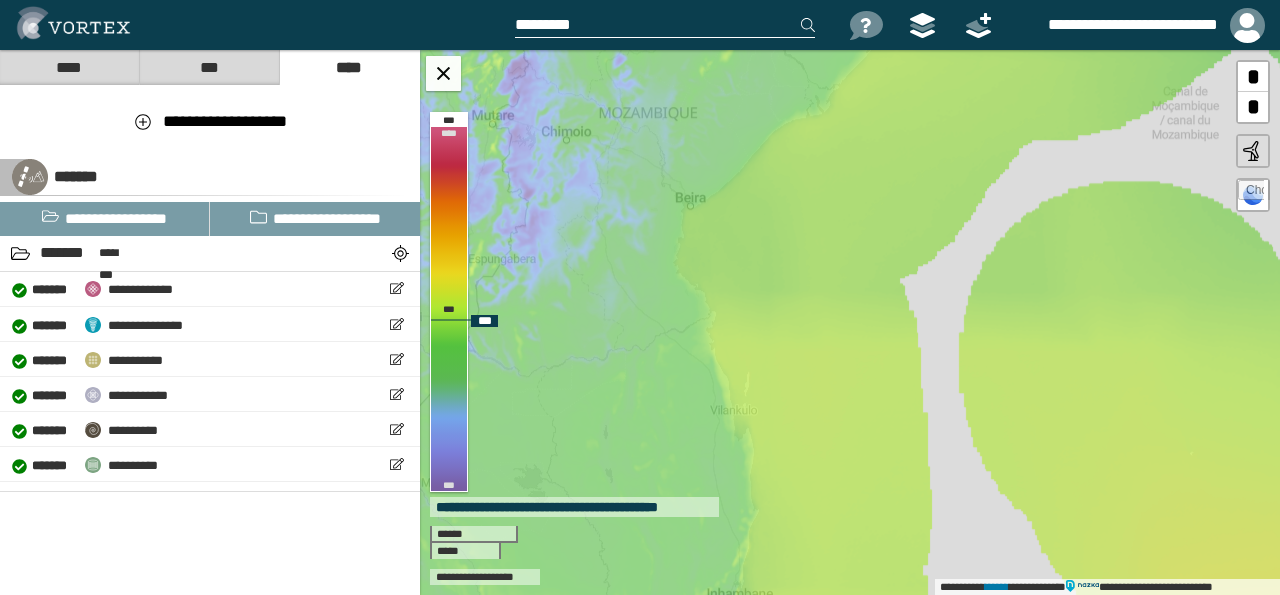 drag, startPoint x: 691, startPoint y: 361, endPoint x: 833, endPoint y: 183, distance: 227.70155 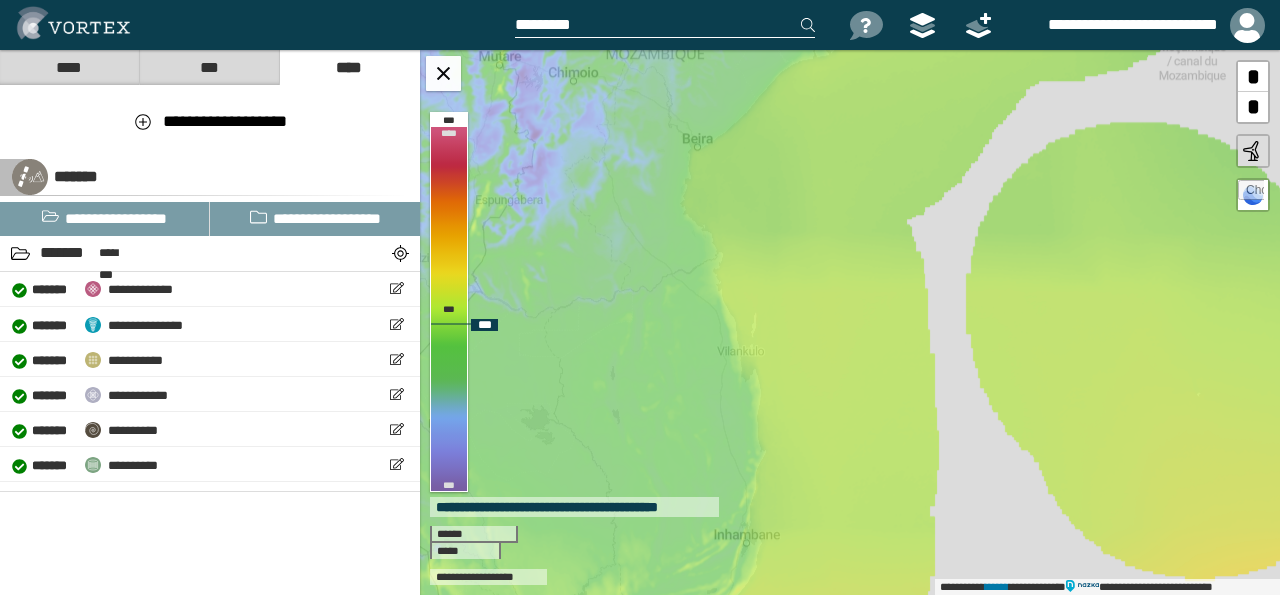 drag, startPoint x: 770, startPoint y: 257, endPoint x: 786, endPoint y: 113, distance: 144.88617 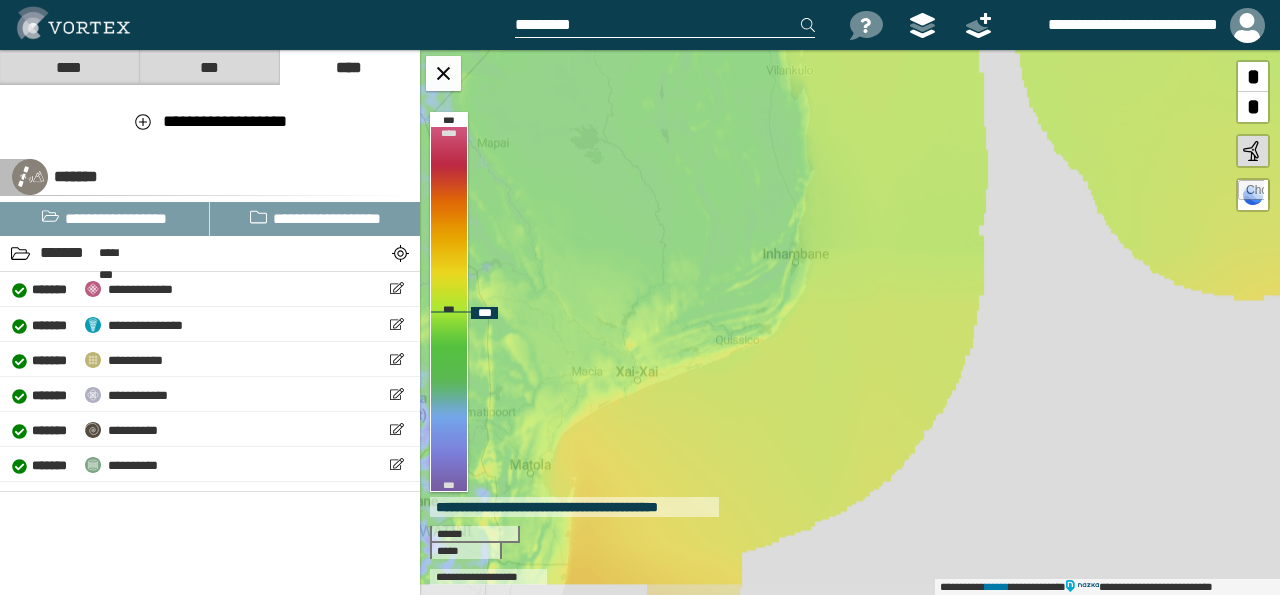 drag, startPoint x: 813, startPoint y: 338, endPoint x: 842, endPoint y: 217, distance: 124.42668 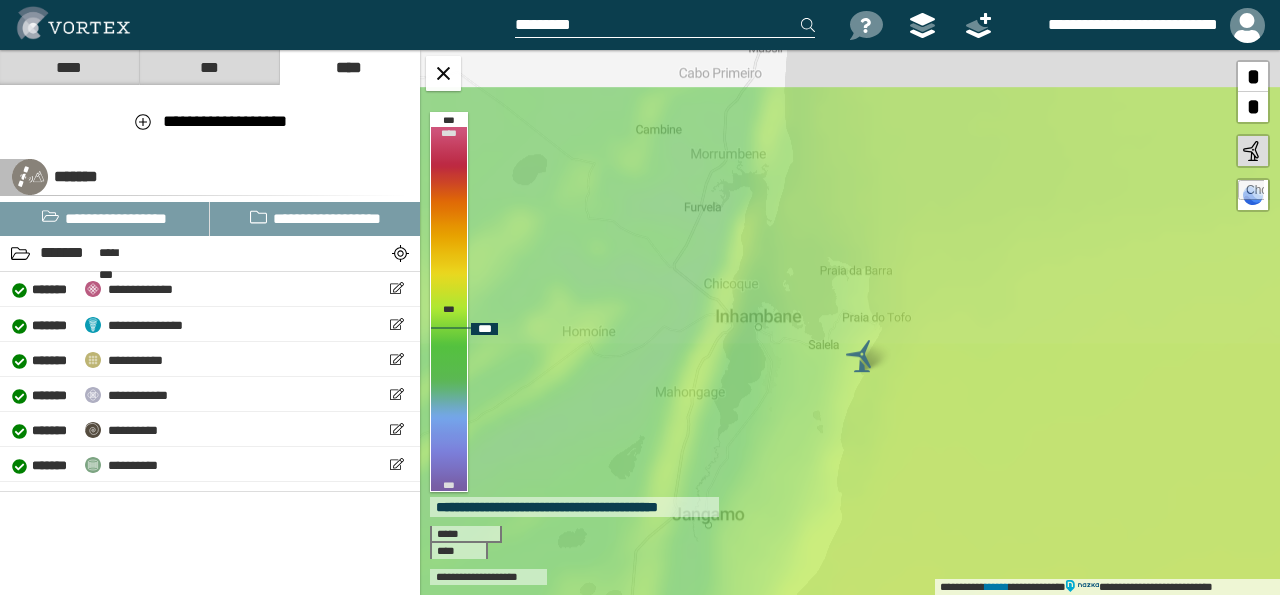 drag, startPoint x: 867, startPoint y: 173, endPoint x: 765, endPoint y: 477, distance: 320.65558 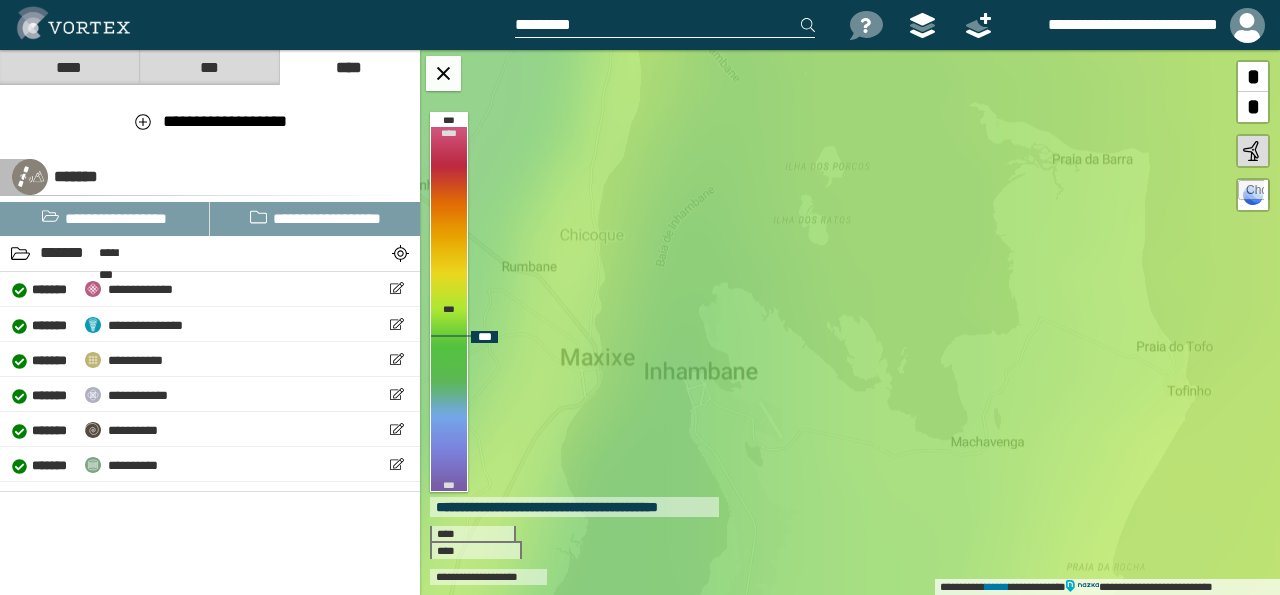 drag, startPoint x: 902, startPoint y: 449, endPoint x: 741, endPoint y: 158, distance: 332.5688 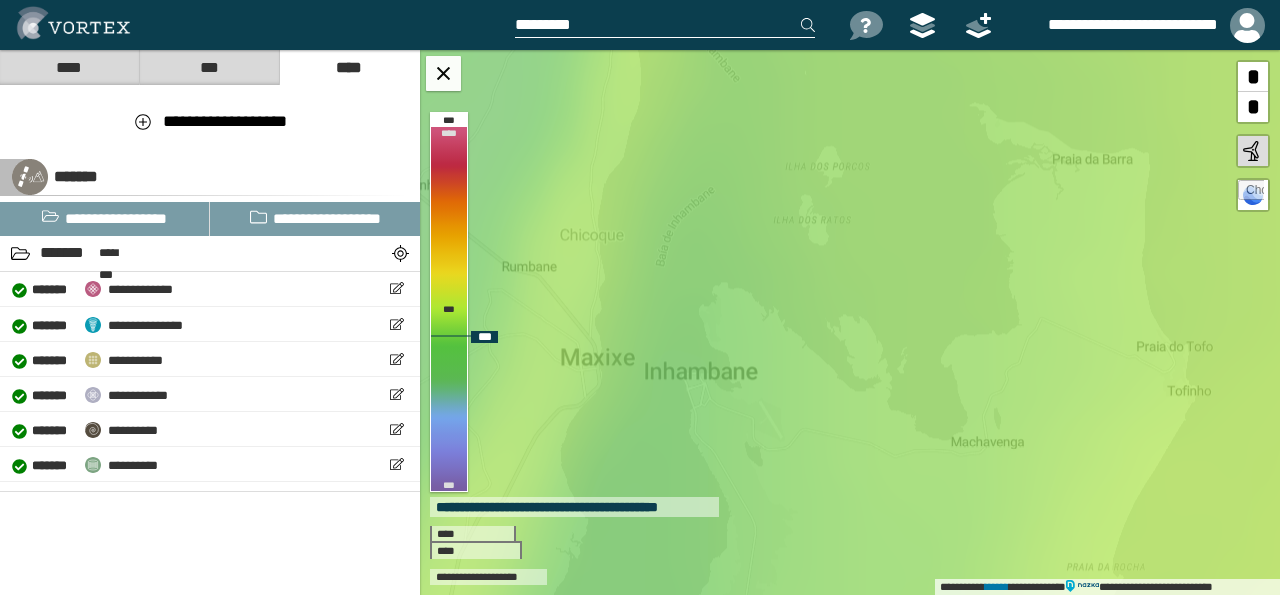 click on "**********" at bounding box center [850, 322] 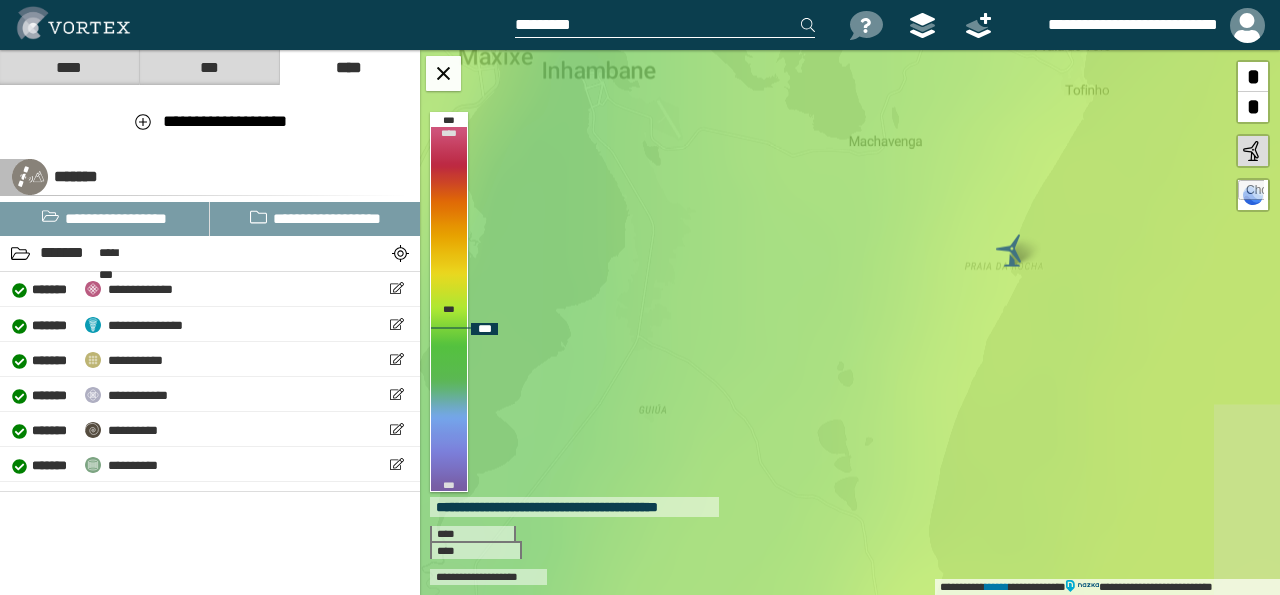 drag, startPoint x: 903, startPoint y: 439, endPoint x: 803, endPoint y: 141, distance: 314.33102 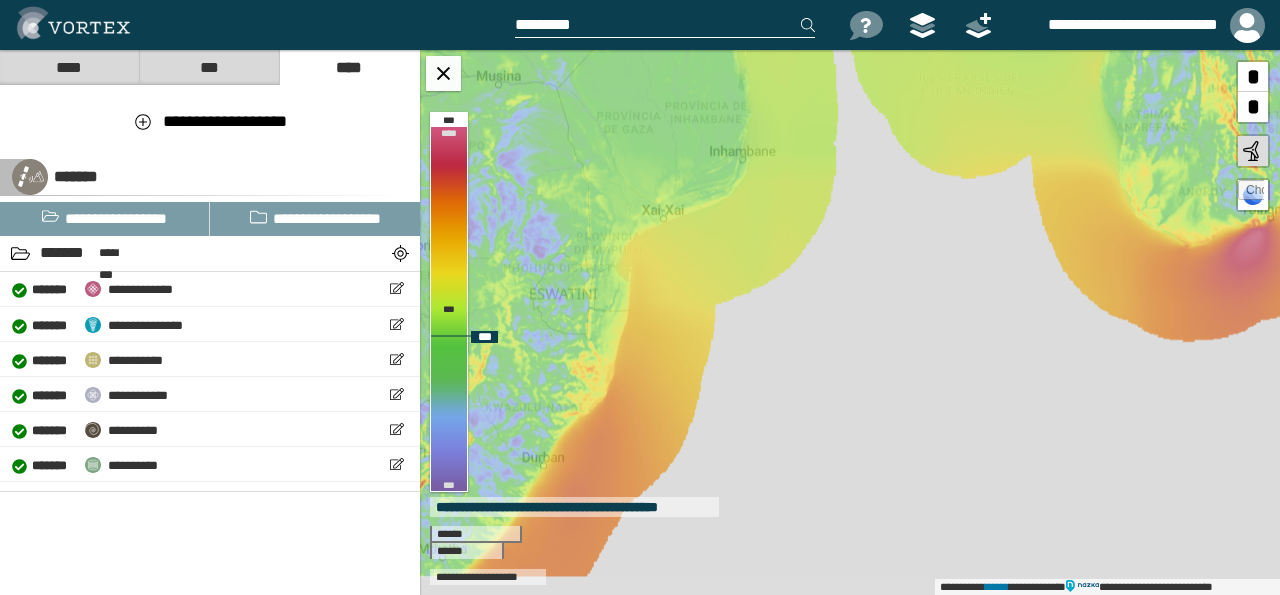 drag, startPoint x: 742, startPoint y: 411, endPoint x: 737, endPoint y: 179, distance: 232.05388 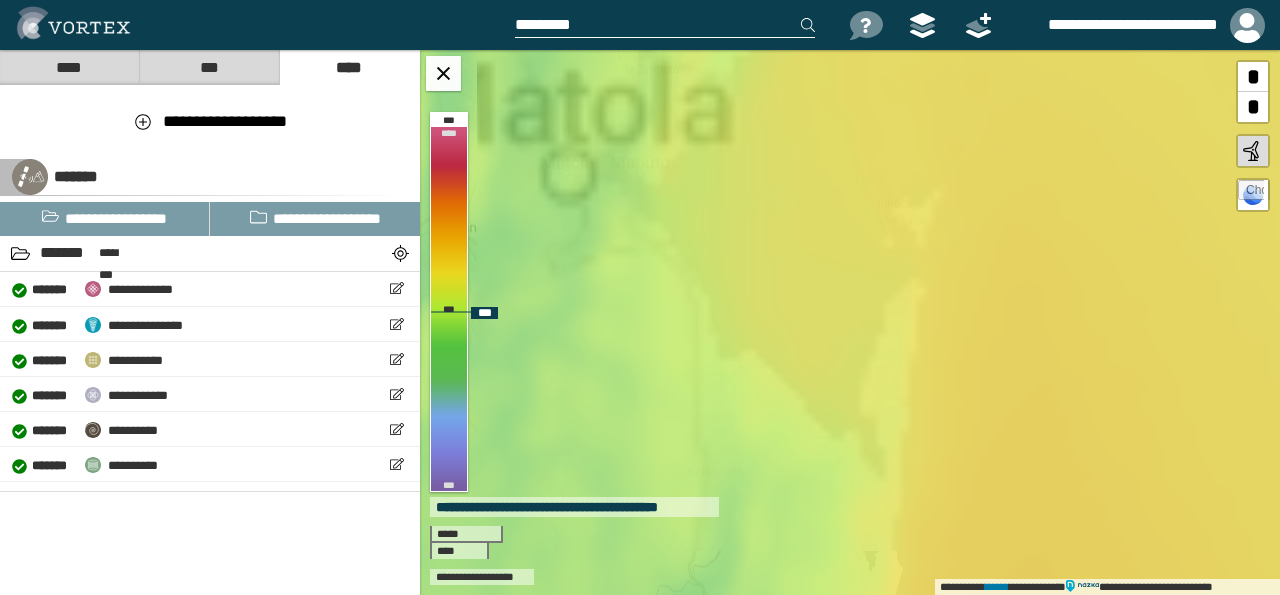 drag, startPoint x: 709, startPoint y: 352, endPoint x: 695, endPoint y: 413, distance: 62.58594 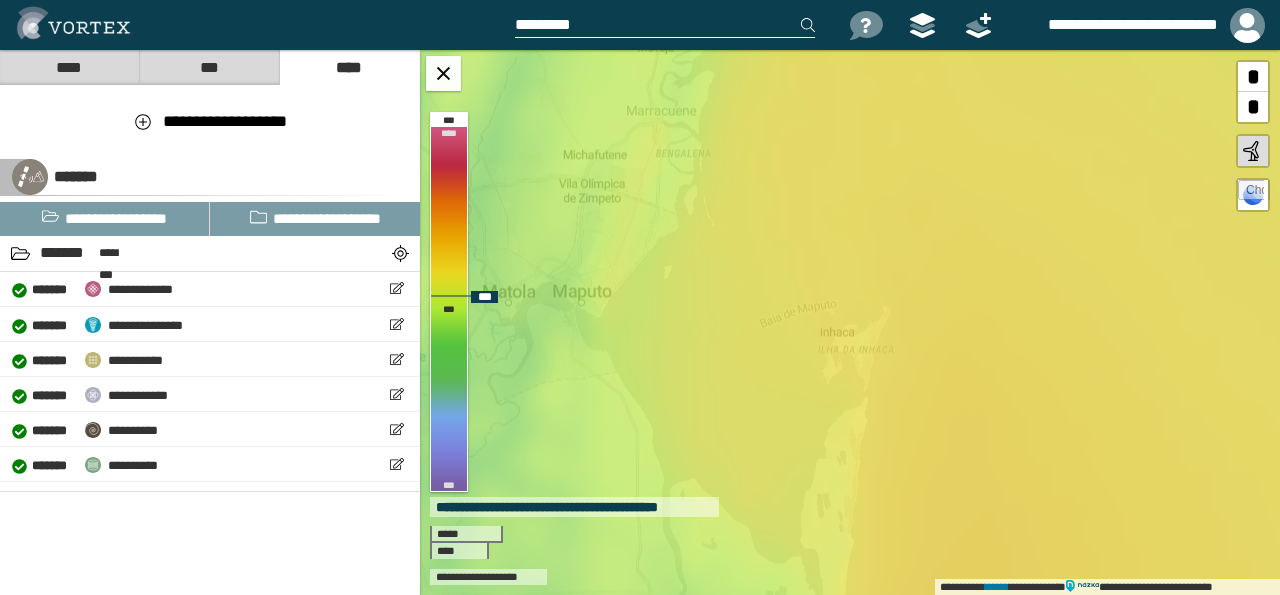 drag, startPoint x: 661, startPoint y: 270, endPoint x: 638, endPoint y: 340, distance: 73.68175 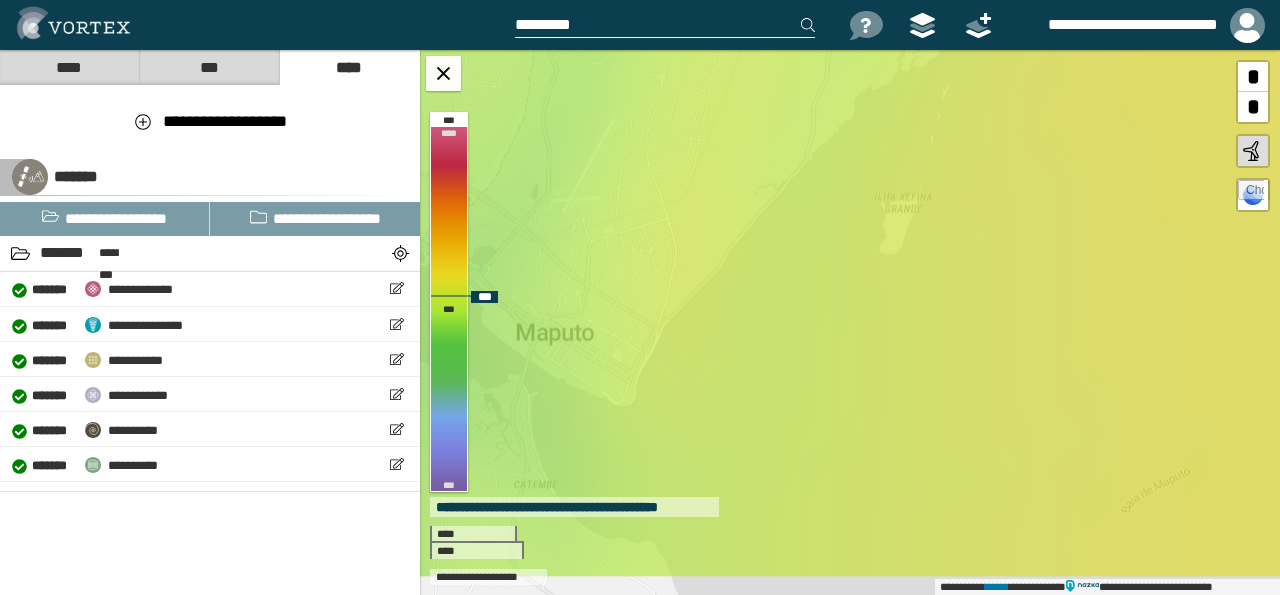 drag, startPoint x: 629, startPoint y: 377, endPoint x: 748, endPoint y: 297, distance: 143.39107 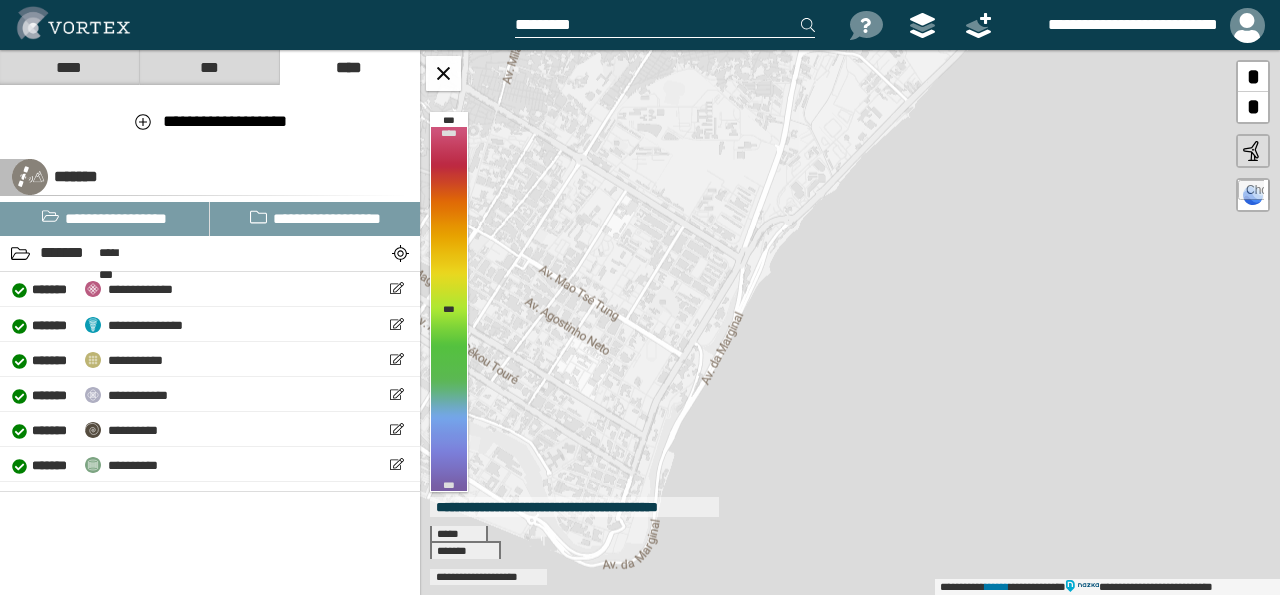 drag, startPoint x: 712, startPoint y: 409, endPoint x: 779, endPoint y: 236, distance: 185.52089 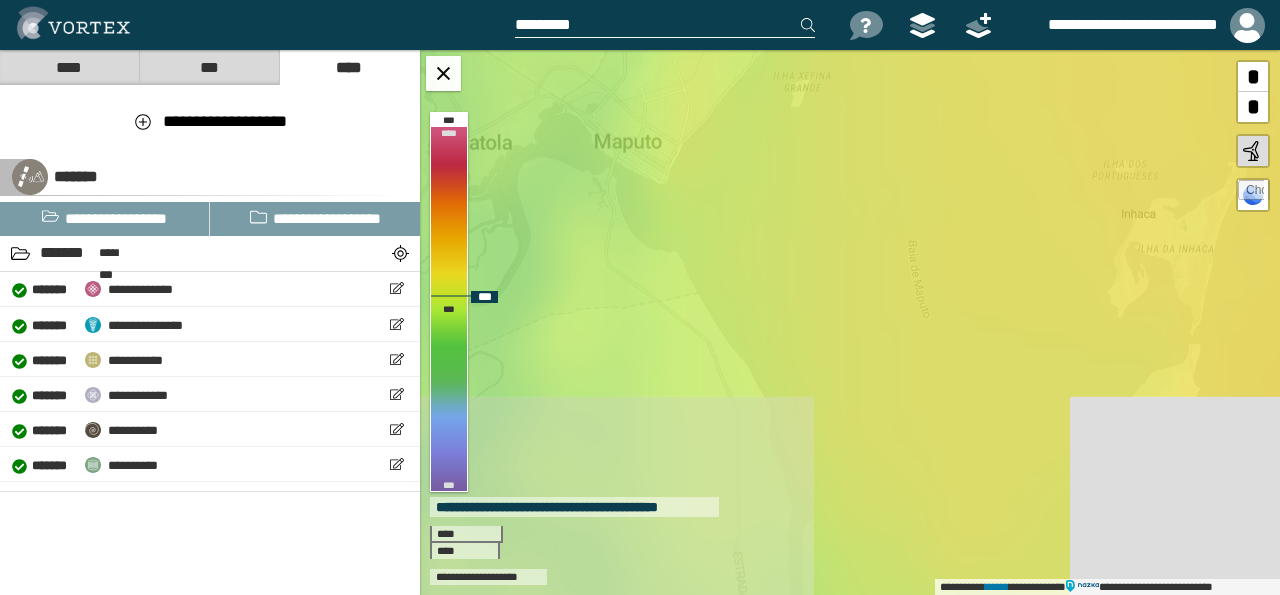 drag, startPoint x: 875, startPoint y: 364, endPoint x: 717, endPoint y: 163, distance: 255.6658 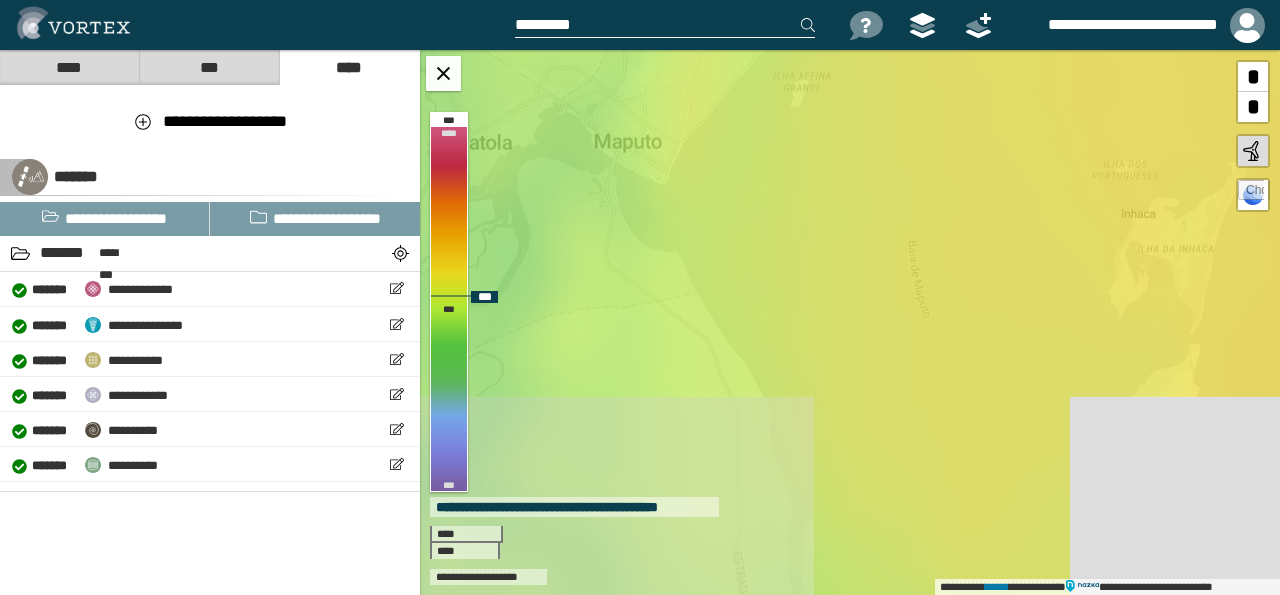 click on "**********" at bounding box center [850, 322] 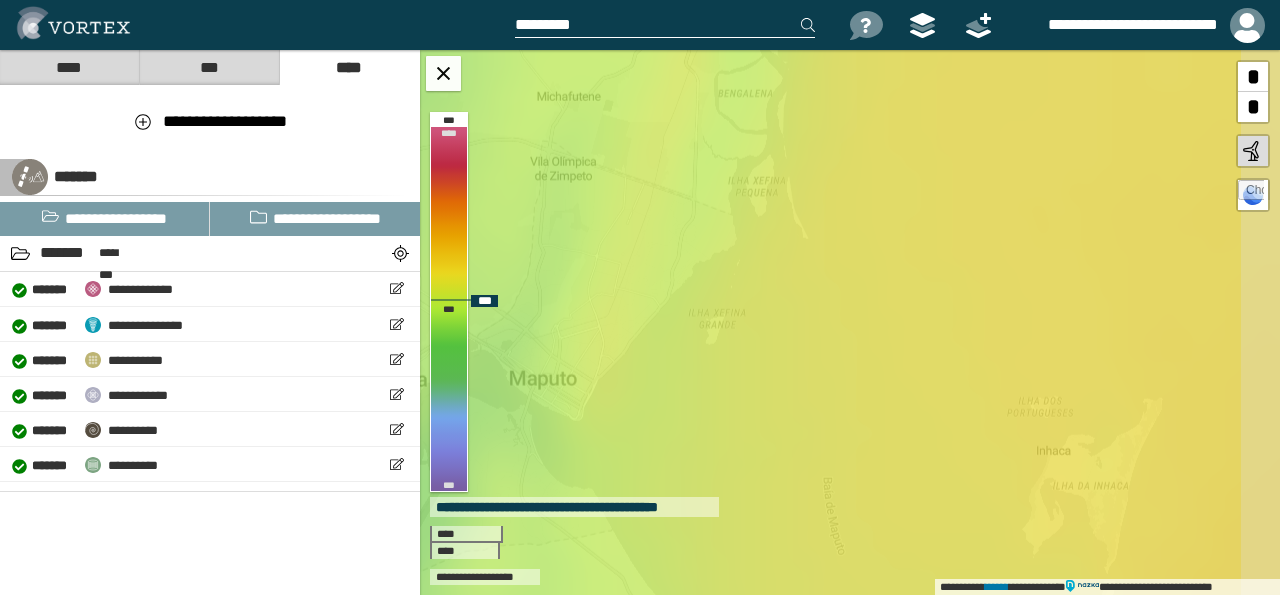 drag, startPoint x: 741, startPoint y: 139, endPoint x: 656, endPoint y: 376, distance: 251.78165 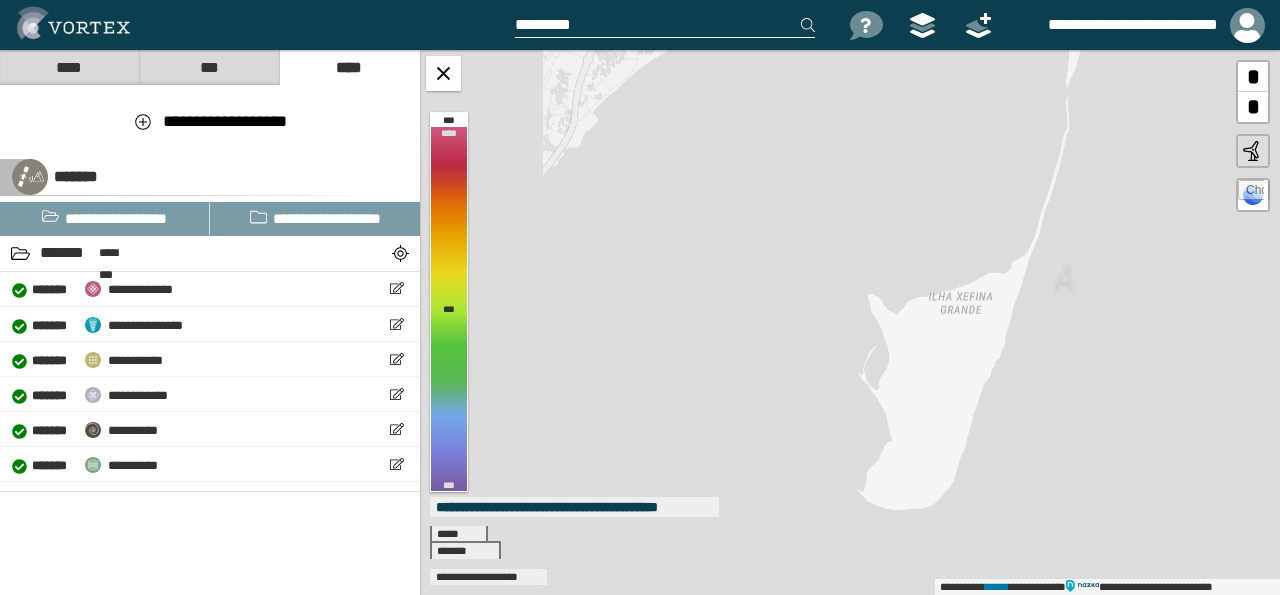 drag, startPoint x: 735, startPoint y: 412, endPoint x: 963, endPoint y: 111, distance: 377.60428 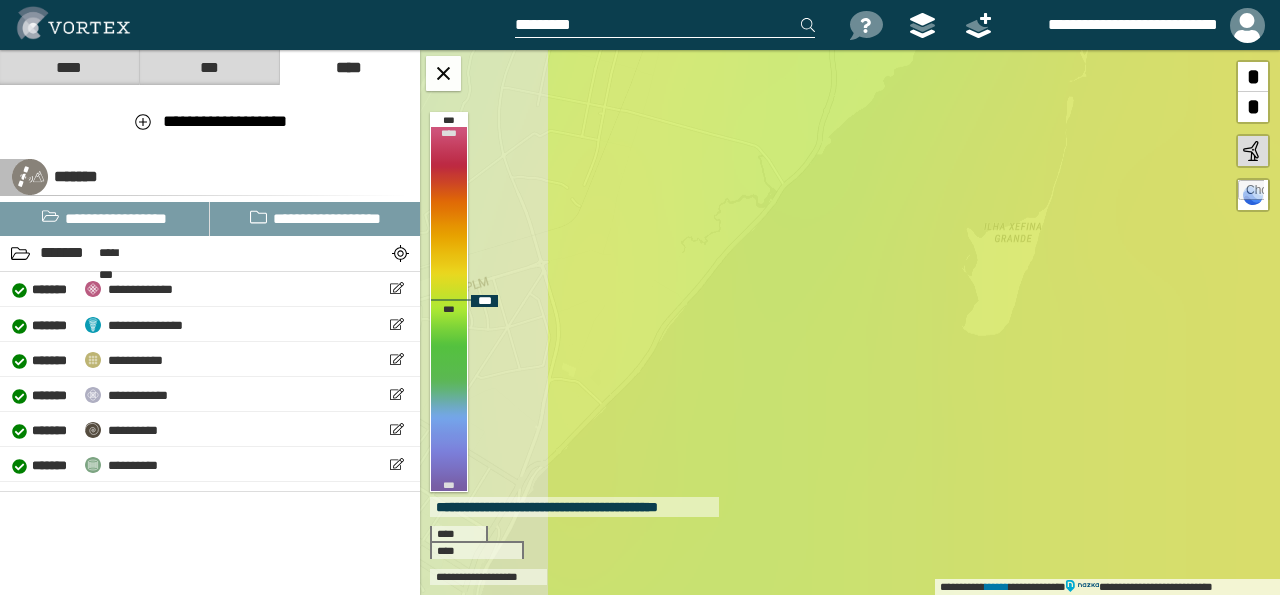 drag, startPoint x: 627, startPoint y: 404, endPoint x: 797, endPoint y: 341, distance: 181.2981 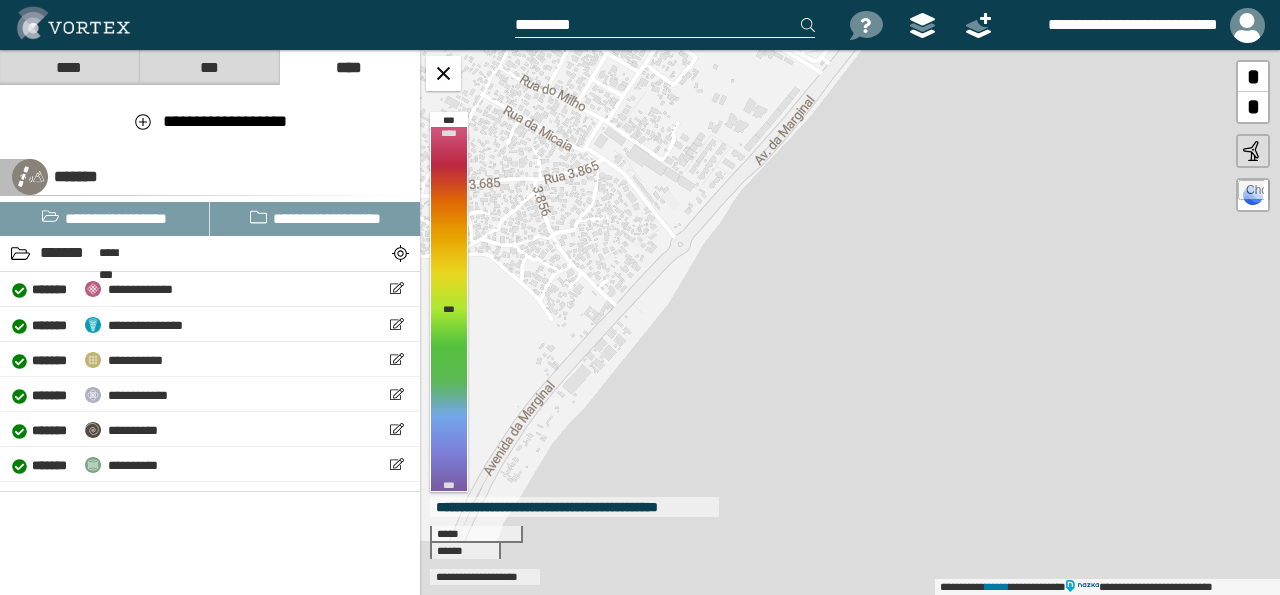 drag, startPoint x: 745, startPoint y: 388, endPoint x: 917, endPoint y: 171, distance: 276.8989 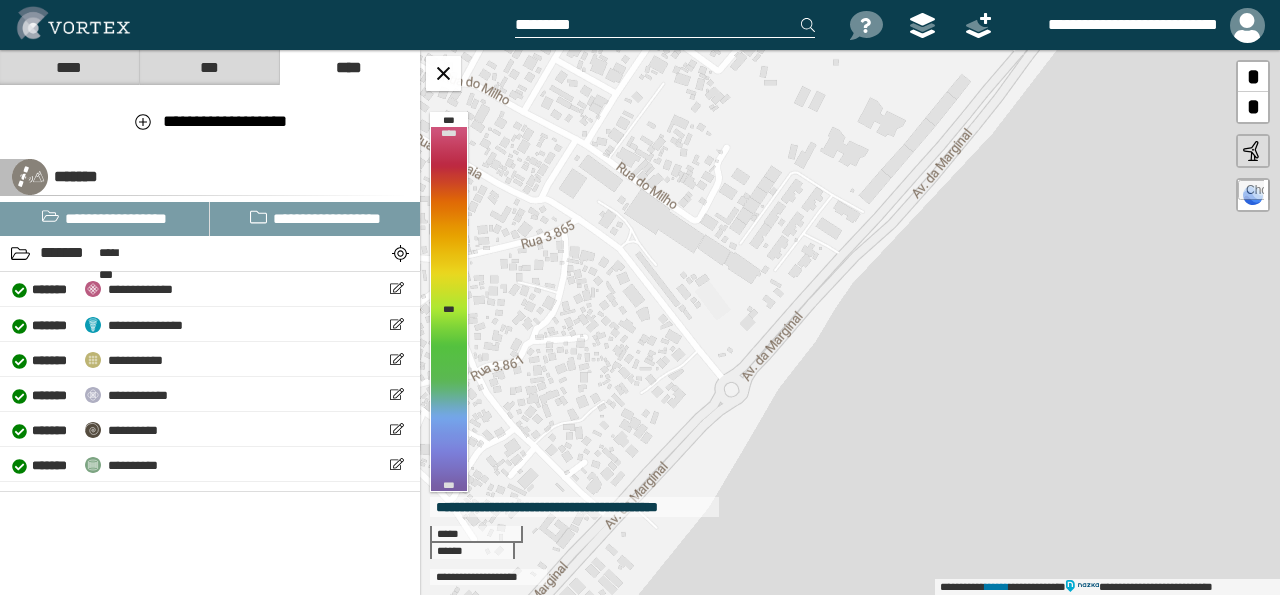 drag, startPoint x: 795, startPoint y: 266, endPoint x: 675, endPoint y: 429, distance: 202.408 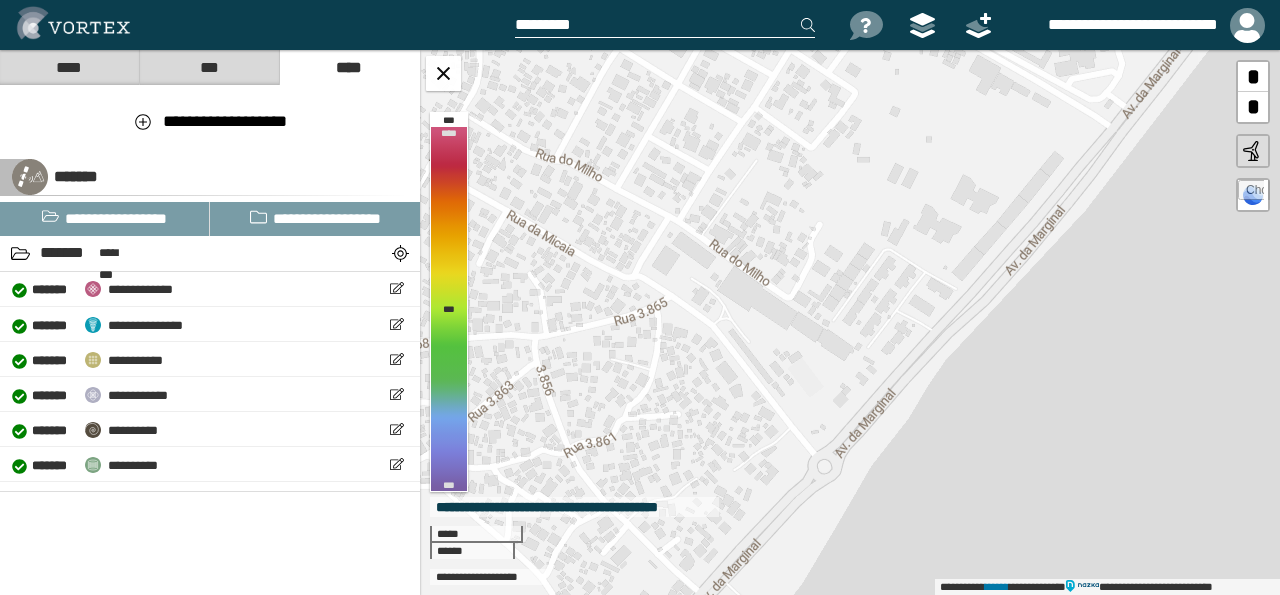 drag, startPoint x: 813, startPoint y: 403, endPoint x: 941, endPoint y: 420, distance: 129.12398 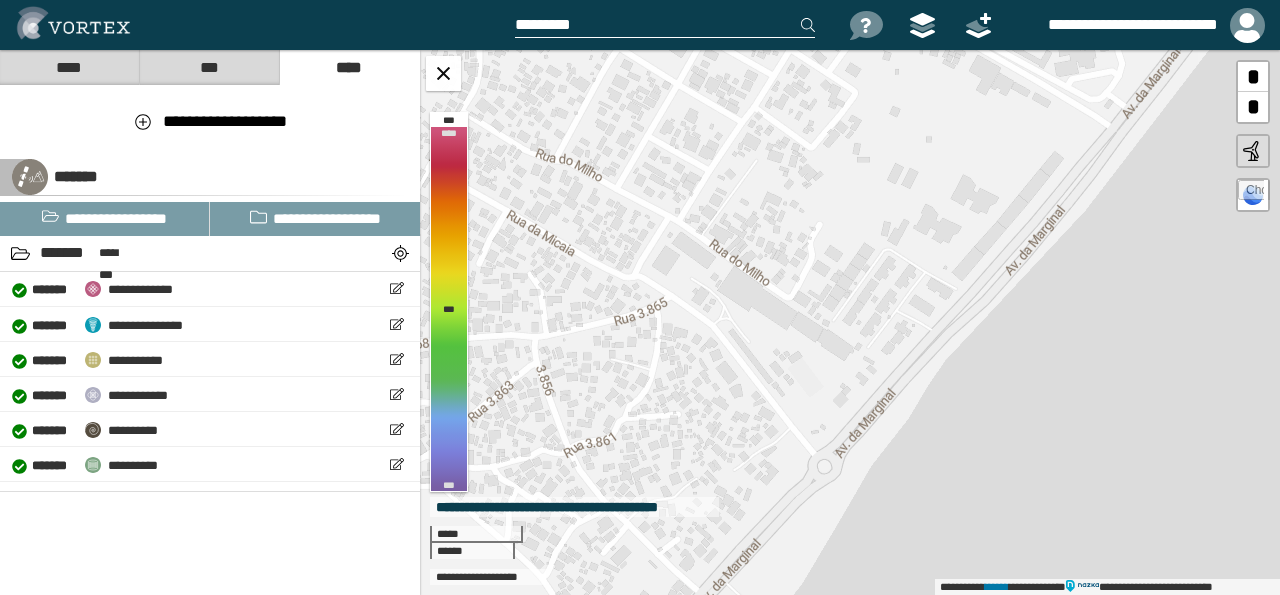 click on "**********" at bounding box center [850, 322] 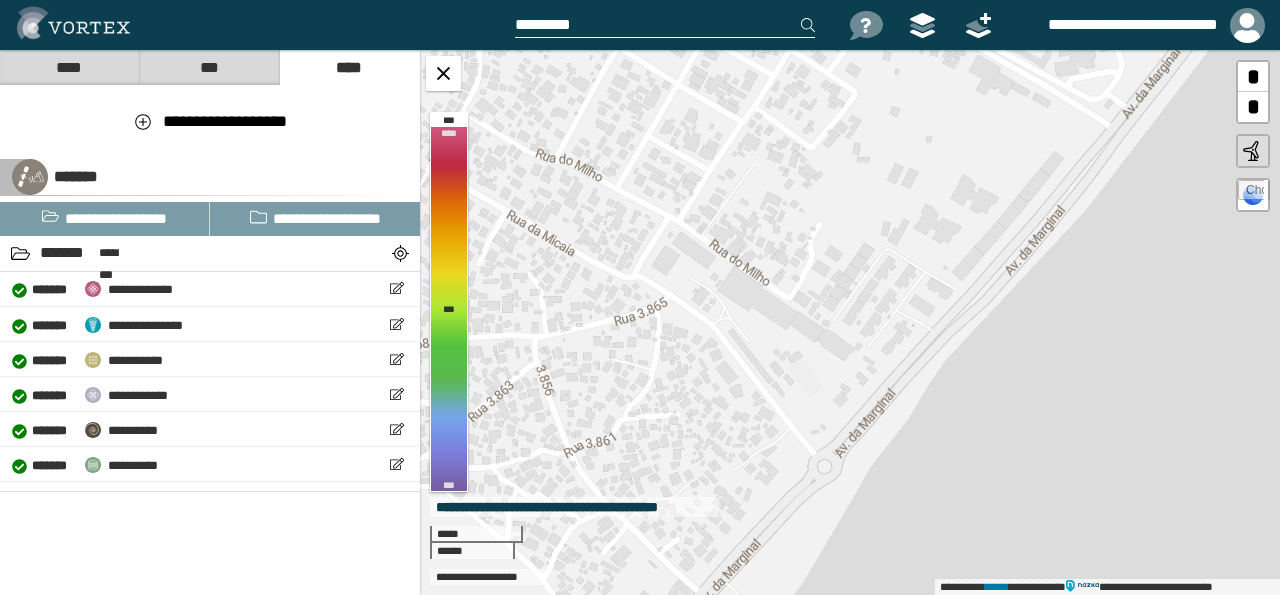 click on "**********" at bounding box center (850, 322) 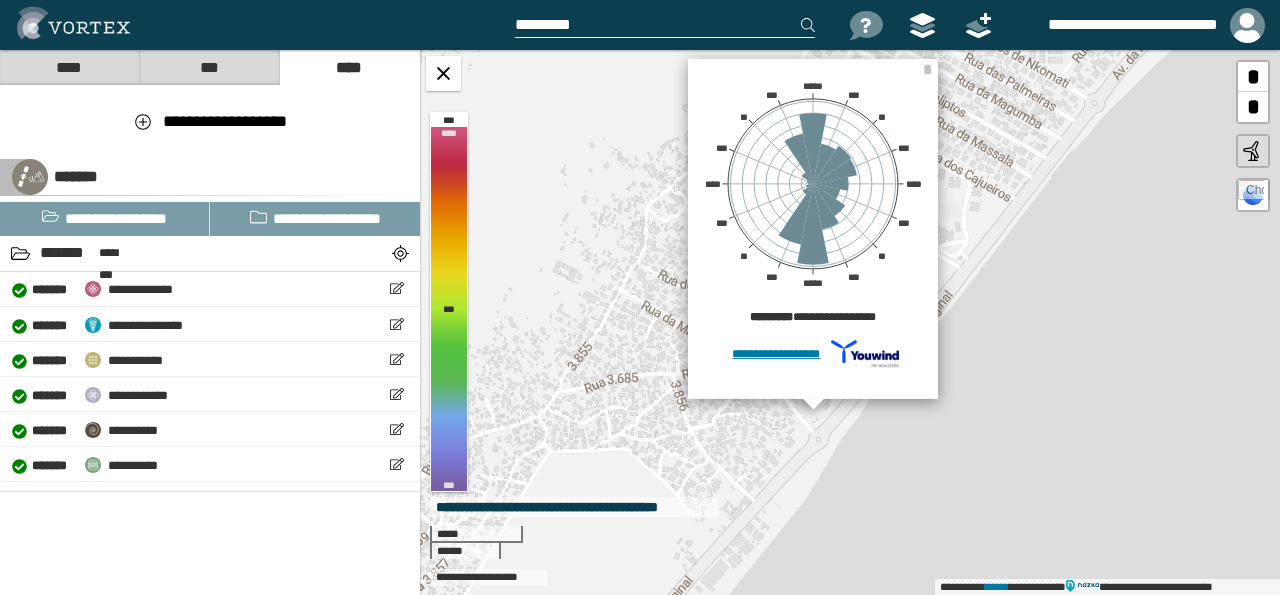 click at bounding box center [1253, 151] 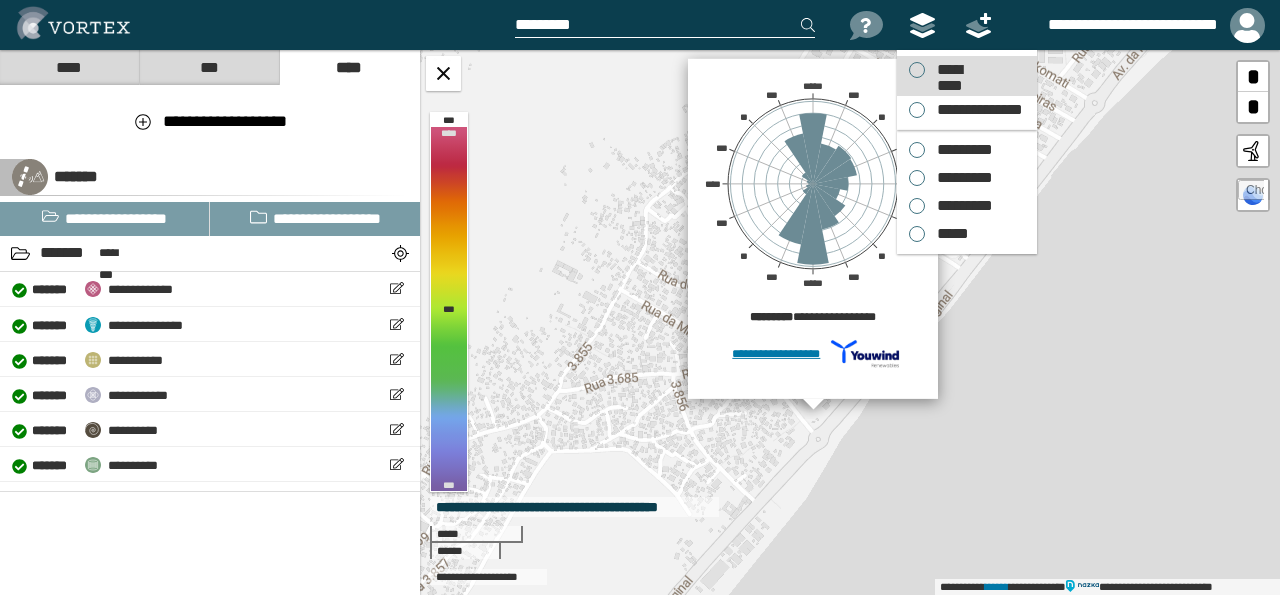 click on "*********" at bounding box center (949, 70) 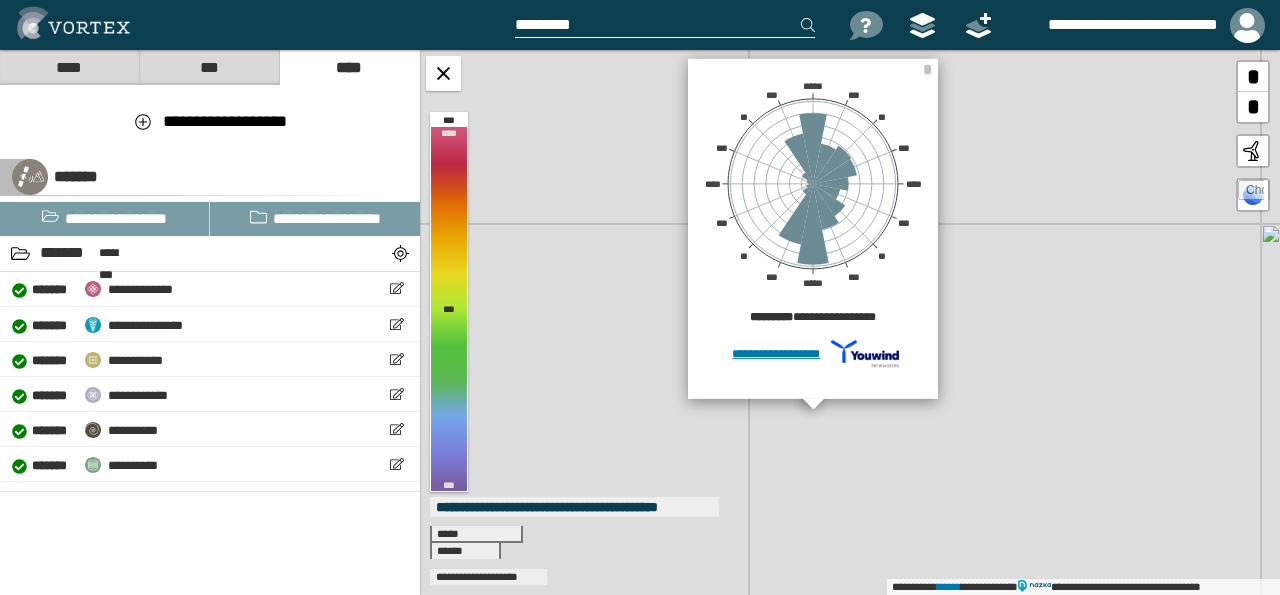 click on "**********" at bounding box center (1116, 25) 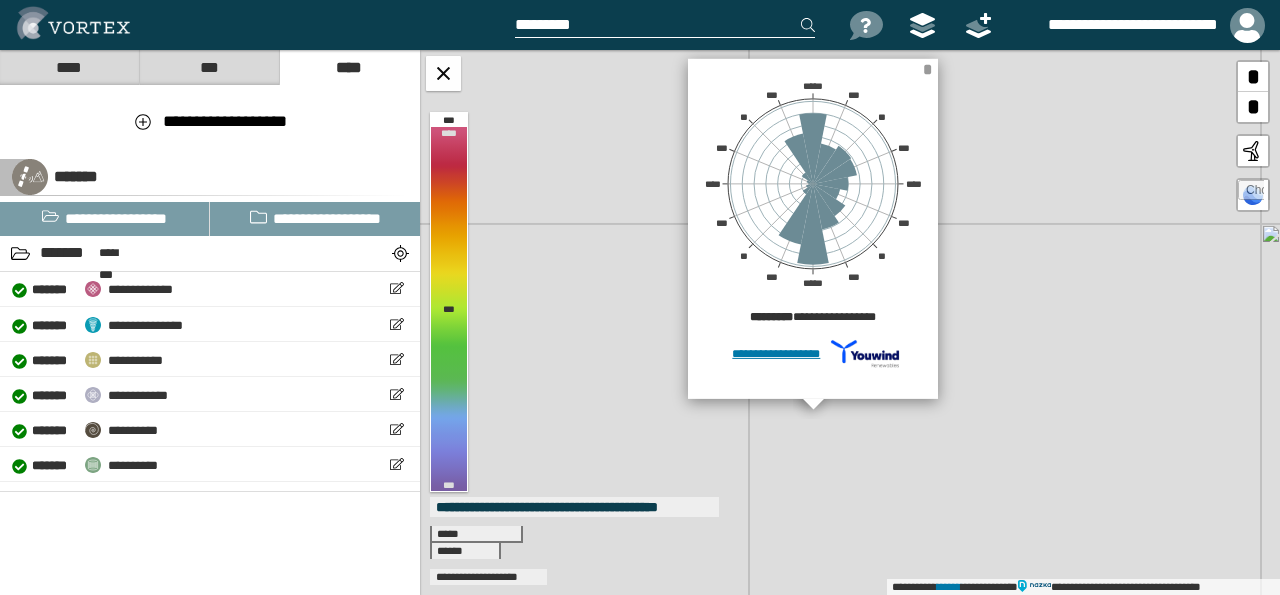 click on "*" at bounding box center [927, 69] 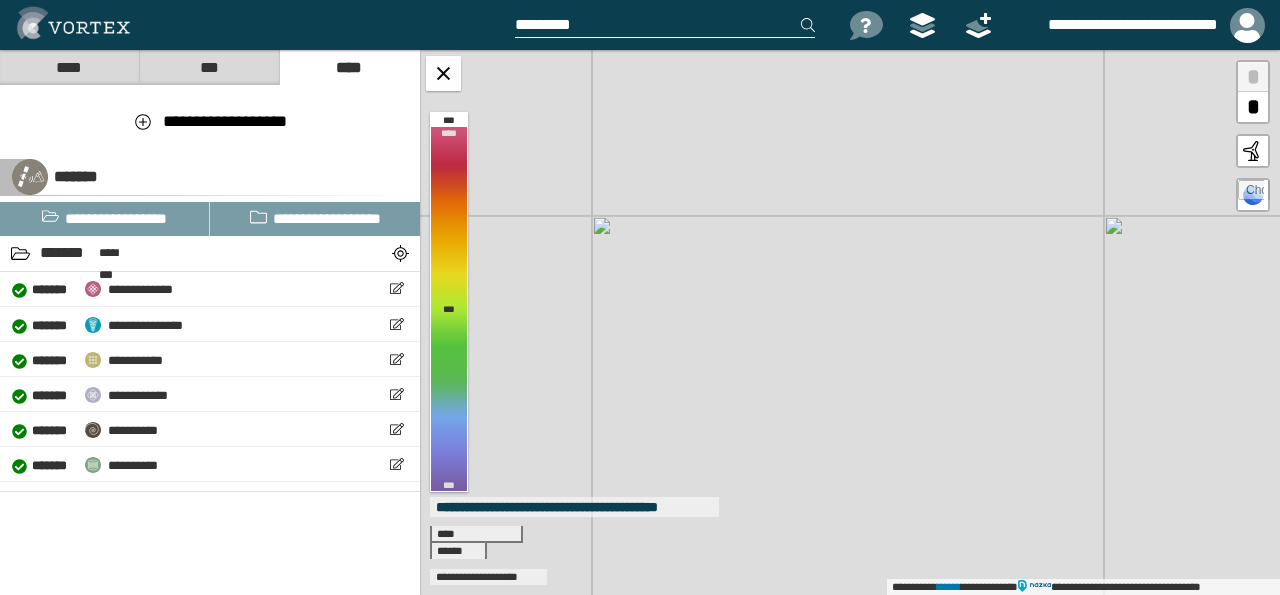 drag, startPoint x: 816, startPoint y: 407, endPoint x: 863, endPoint y: 459, distance: 70.0928 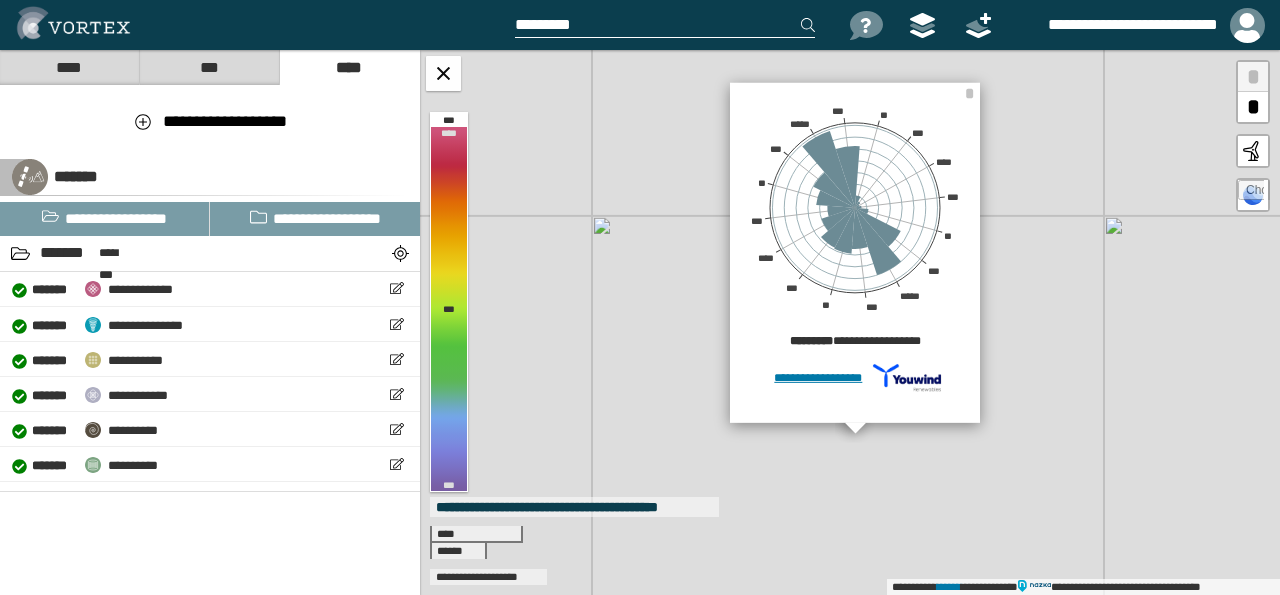 drag, startPoint x: 837, startPoint y: 103, endPoint x: 943, endPoint y: 316, distance: 237.91806 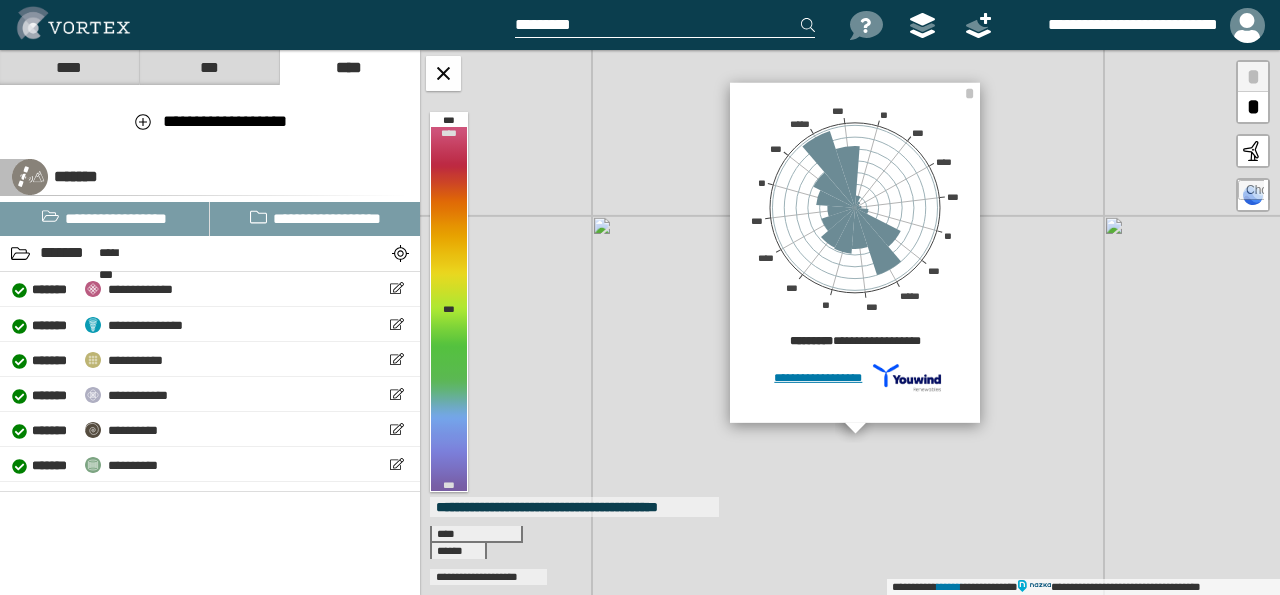 click on "**********" at bounding box center [640, 297] 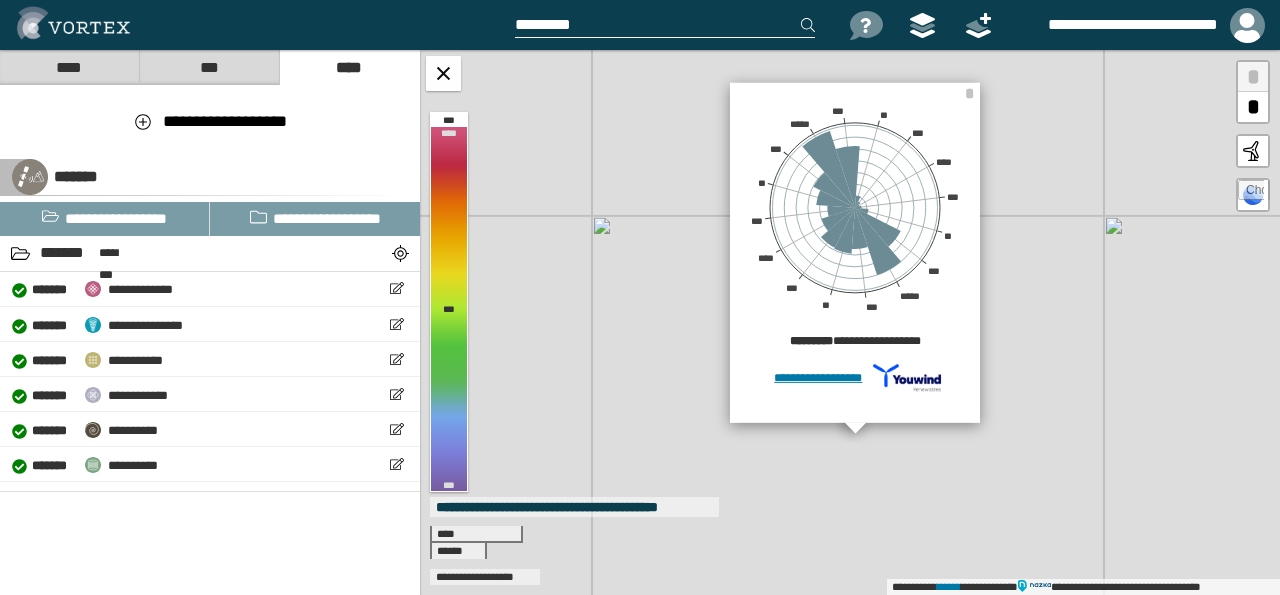 click on "**********" at bounding box center (850, 322) 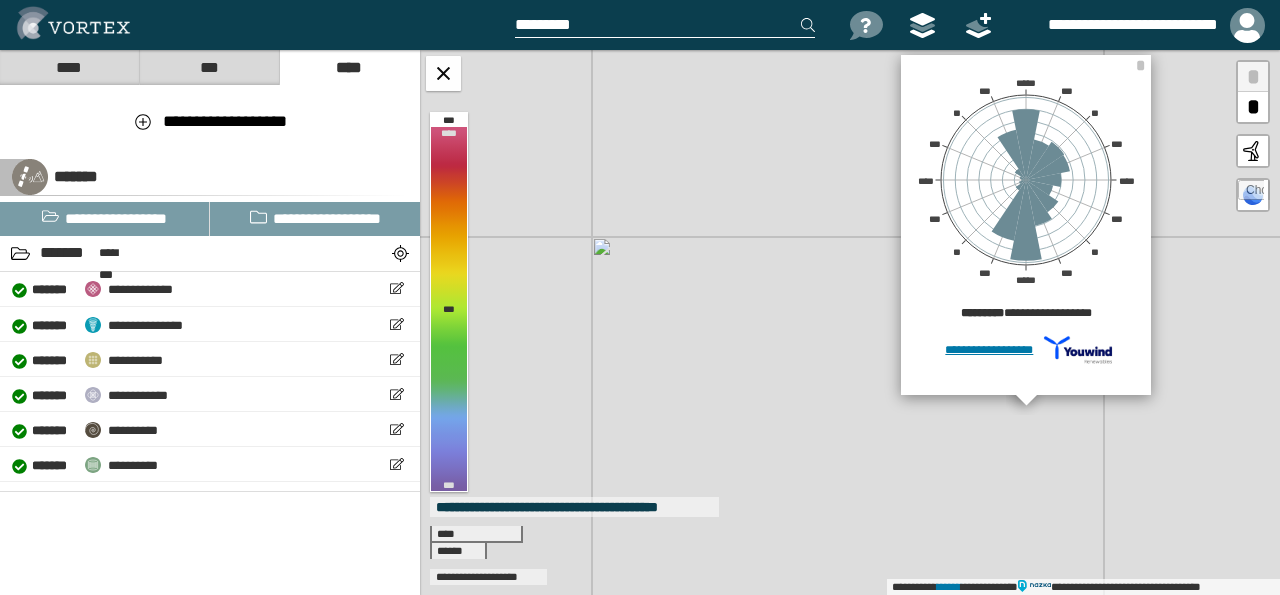 click on "**********" at bounding box center [850, 322] 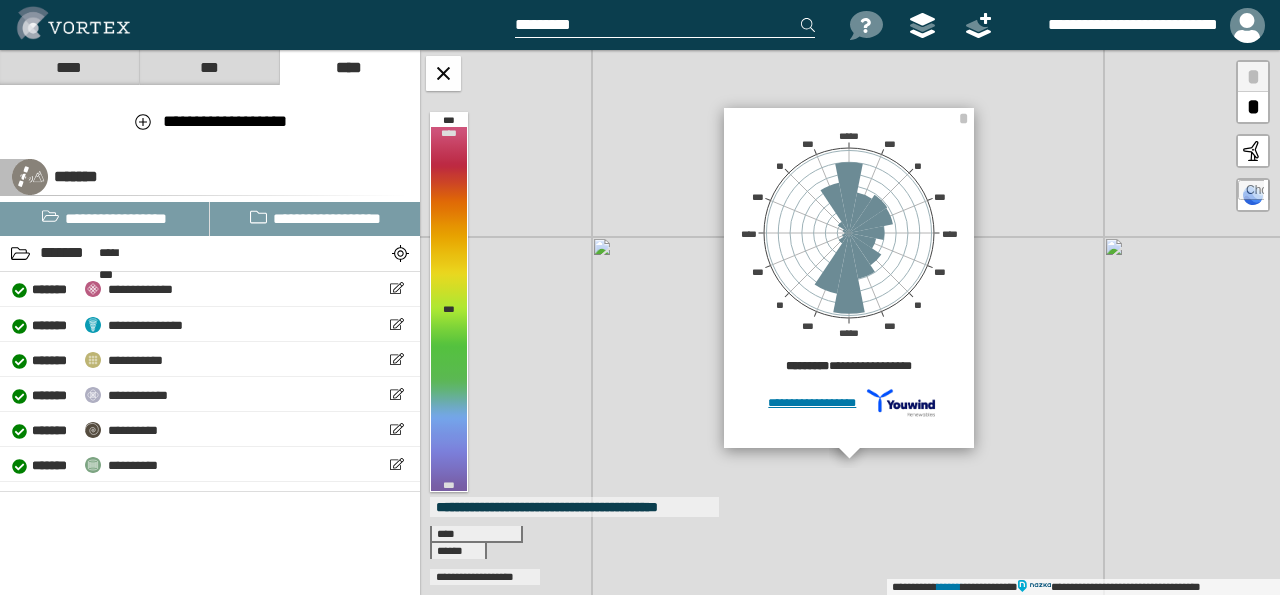 click on "**********" at bounding box center [848, 403] 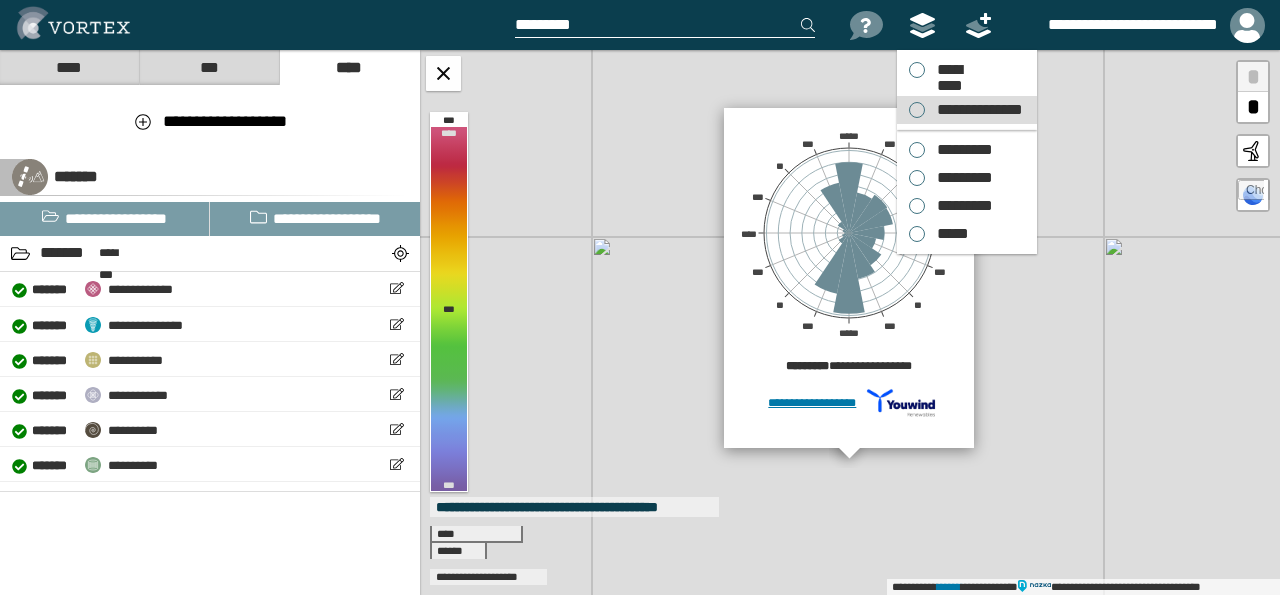 click on "**********" at bounding box center (967, 110) 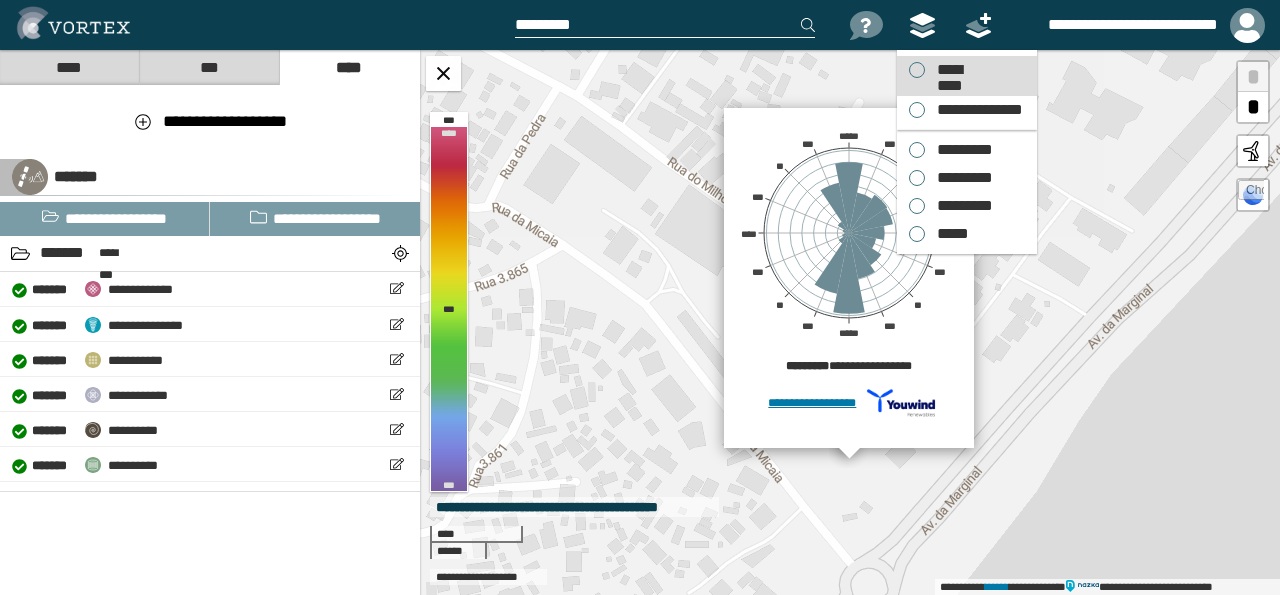 click on "*********" at bounding box center (949, 70) 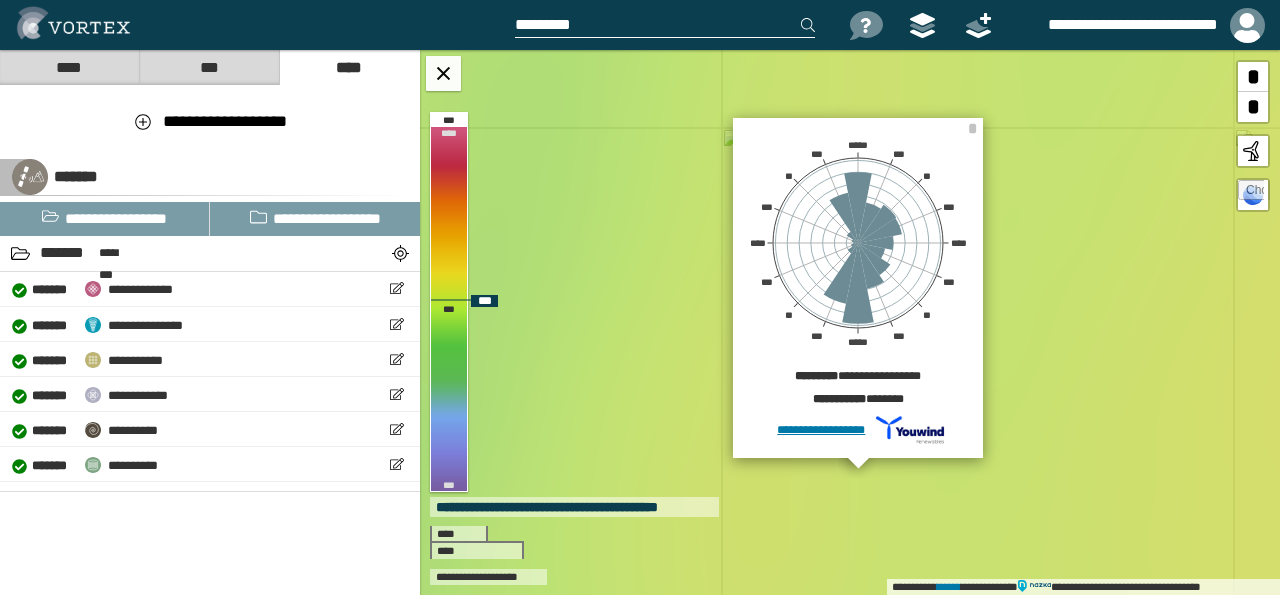 drag, startPoint x: 1063, startPoint y: 499, endPoint x: 898, endPoint y: 512, distance: 165.51132 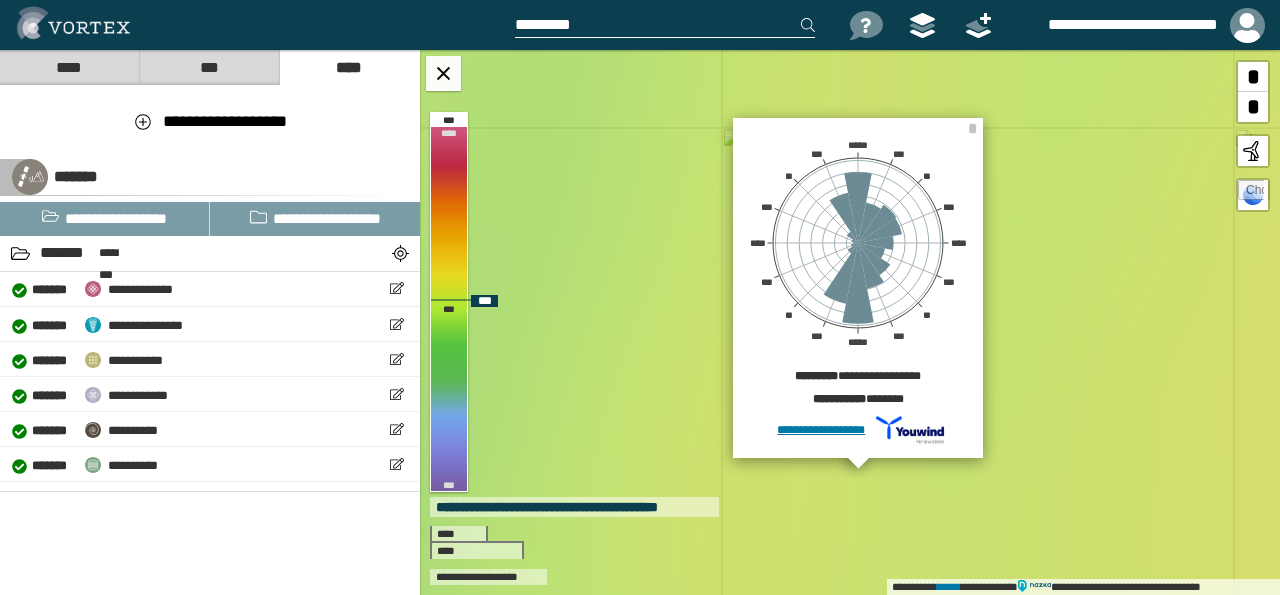 click on "**********" at bounding box center (850, 322) 